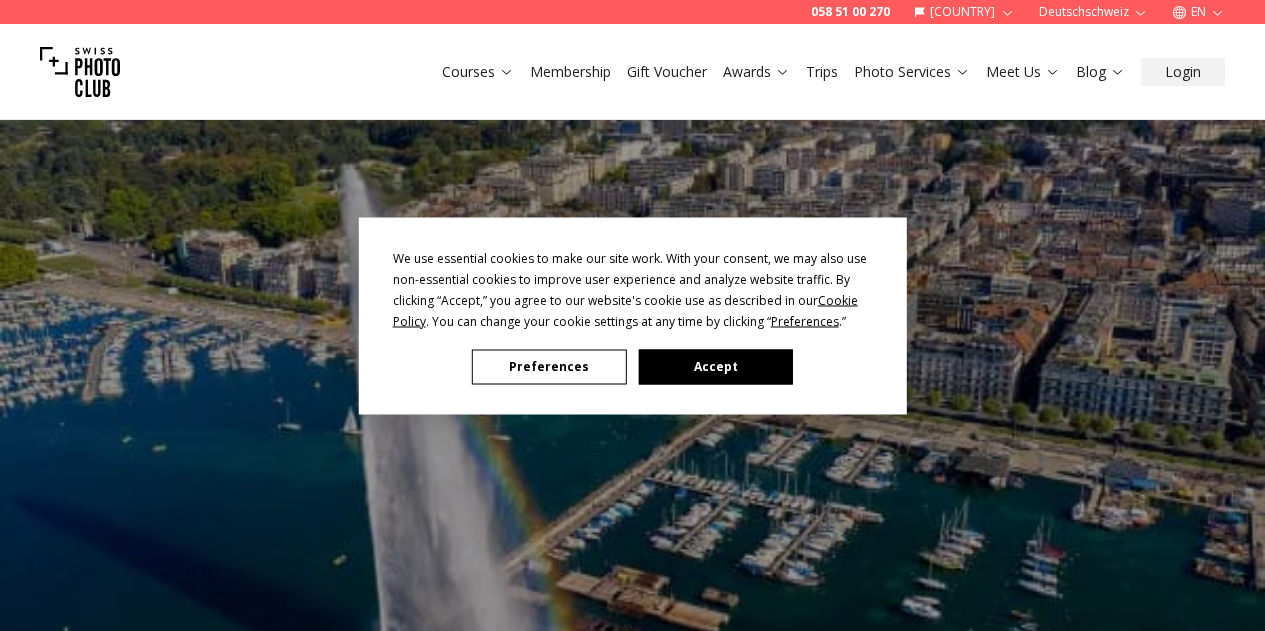 scroll, scrollTop: 0, scrollLeft: 0, axis: both 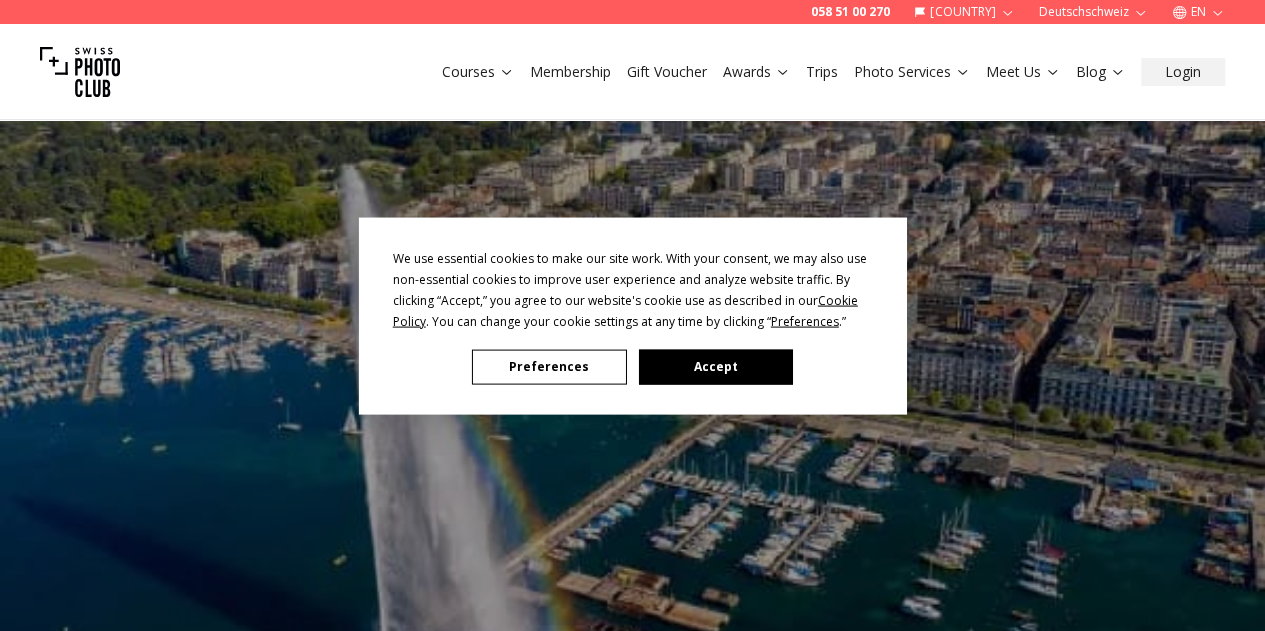 click on "Accept" at bounding box center (715, 366) 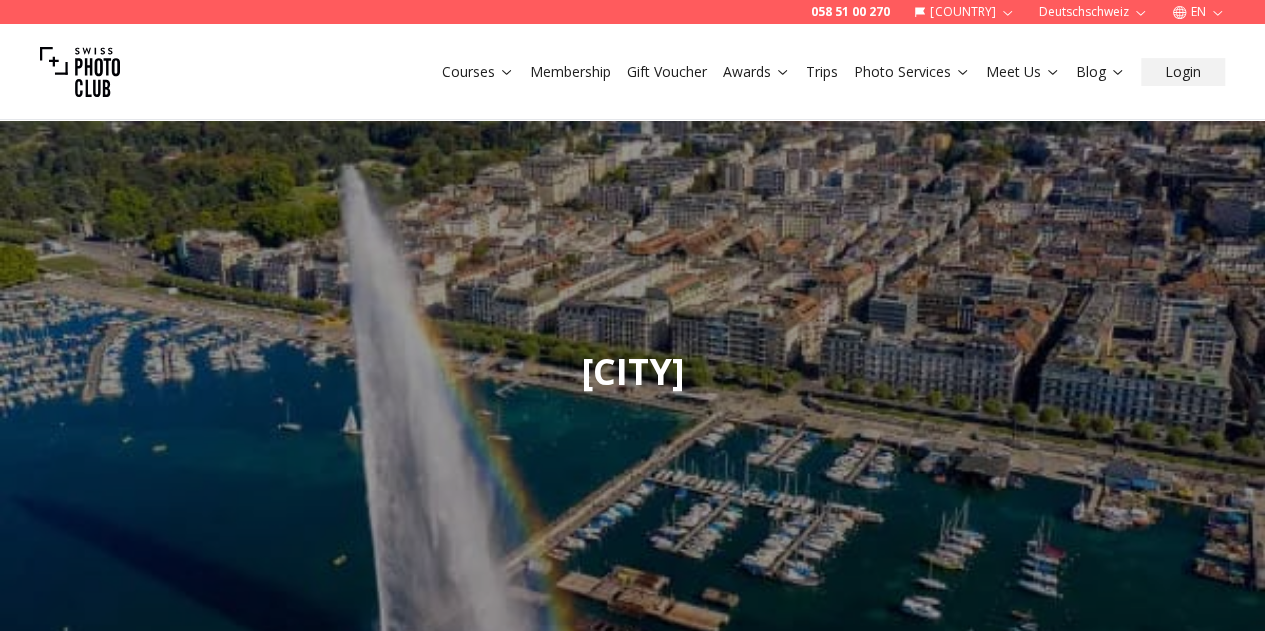 click on "Courses" at bounding box center (478, 72) 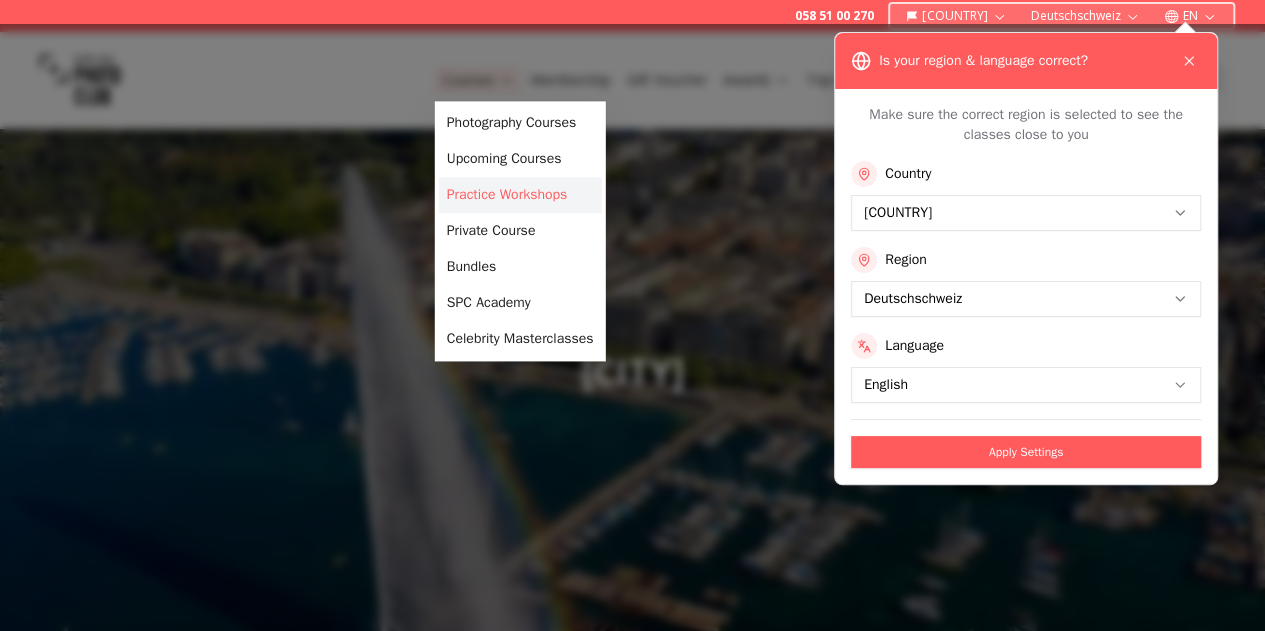 click on "Practice Workshops" at bounding box center (520, 195) 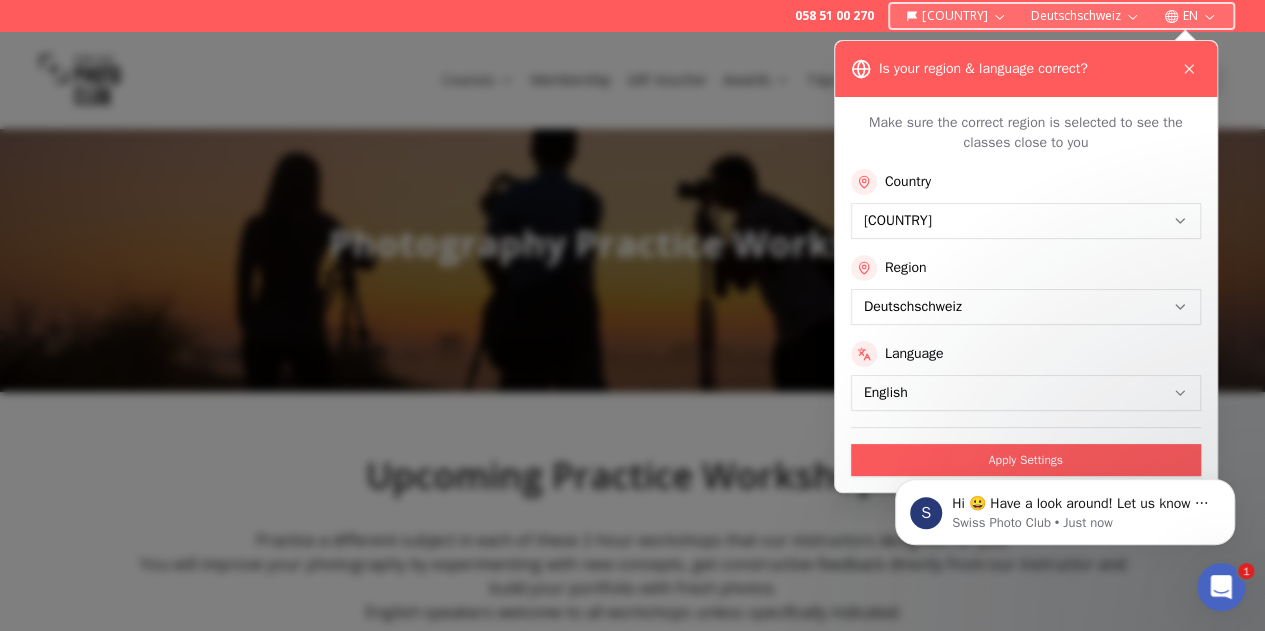 scroll, scrollTop: 0, scrollLeft: 0, axis: both 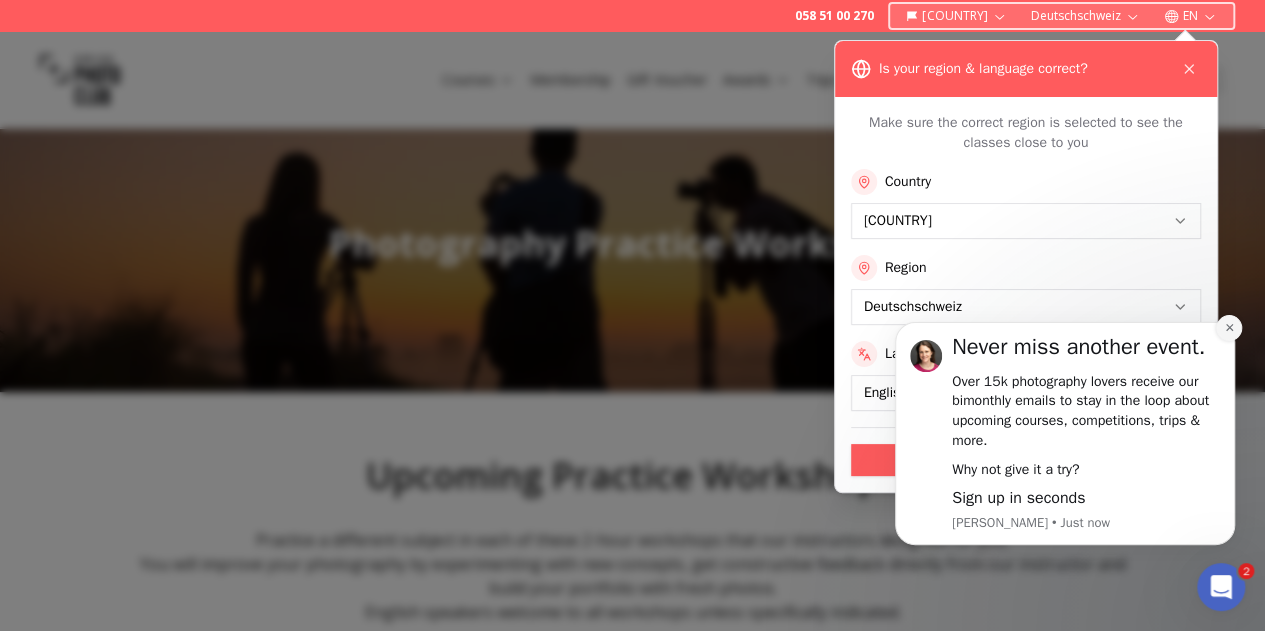 click at bounding box center (1229, 328) 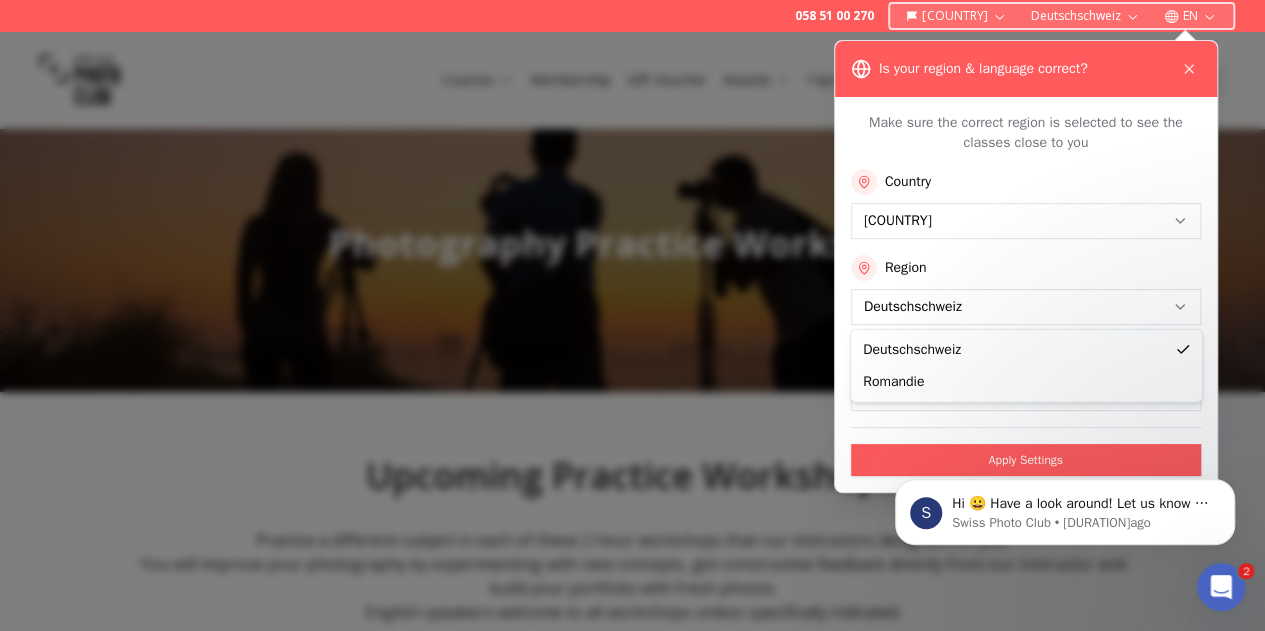 click on "**********" at bounding box center (632, 3891) 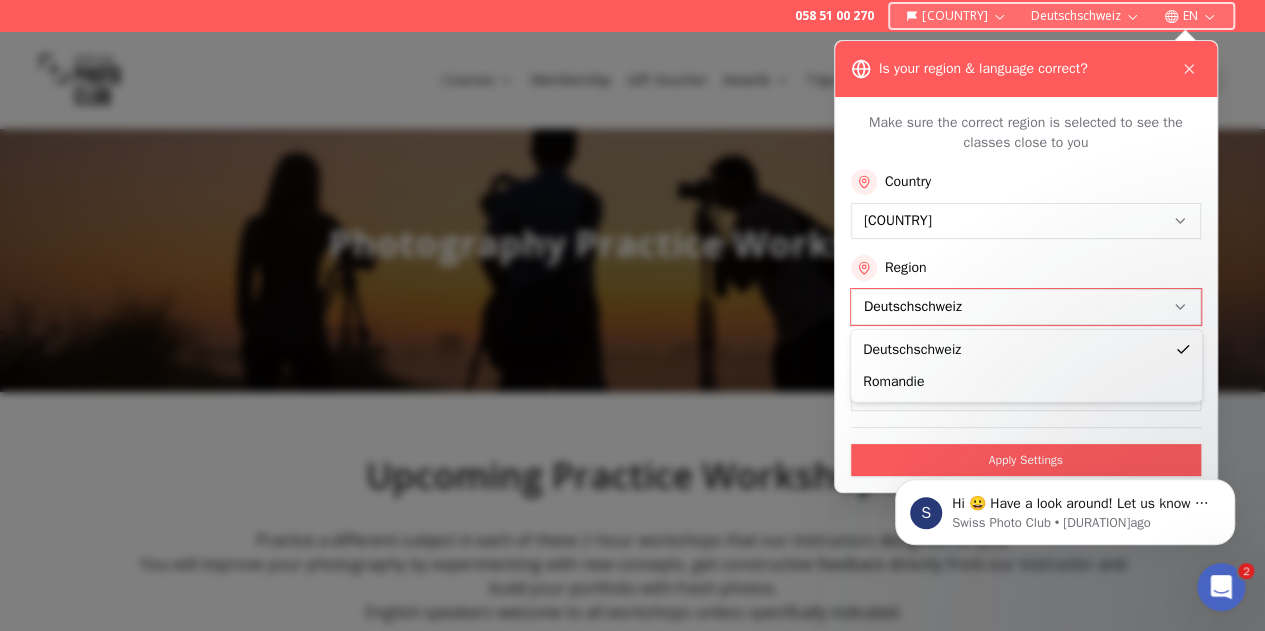 click on "**********" at bounding box center [632, 3891] 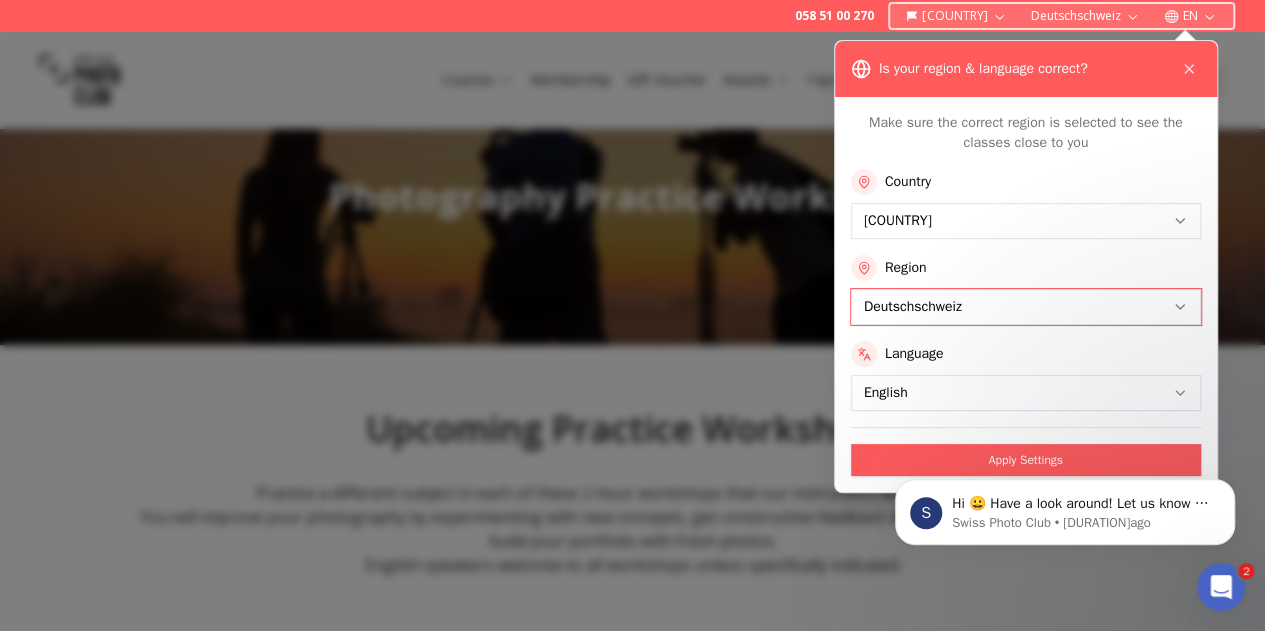scroll, scrollTop: 46, scrollLeft: 0, axis: vertical 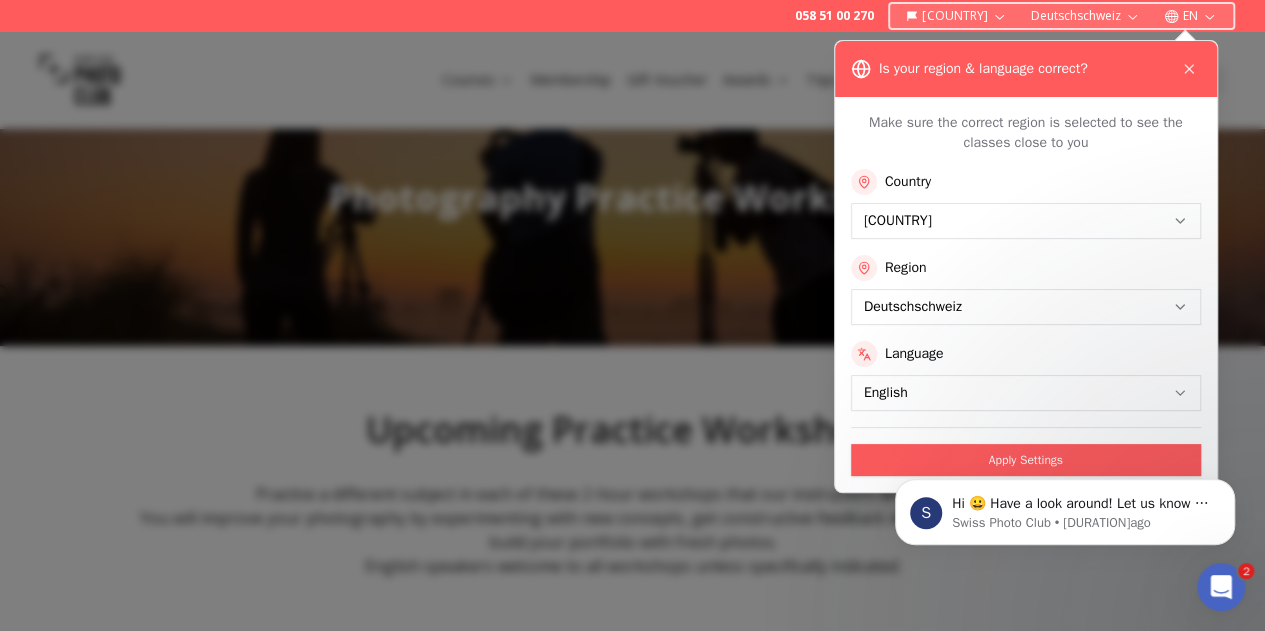 click on "[REGION]" at bounding box center (1026, 290) 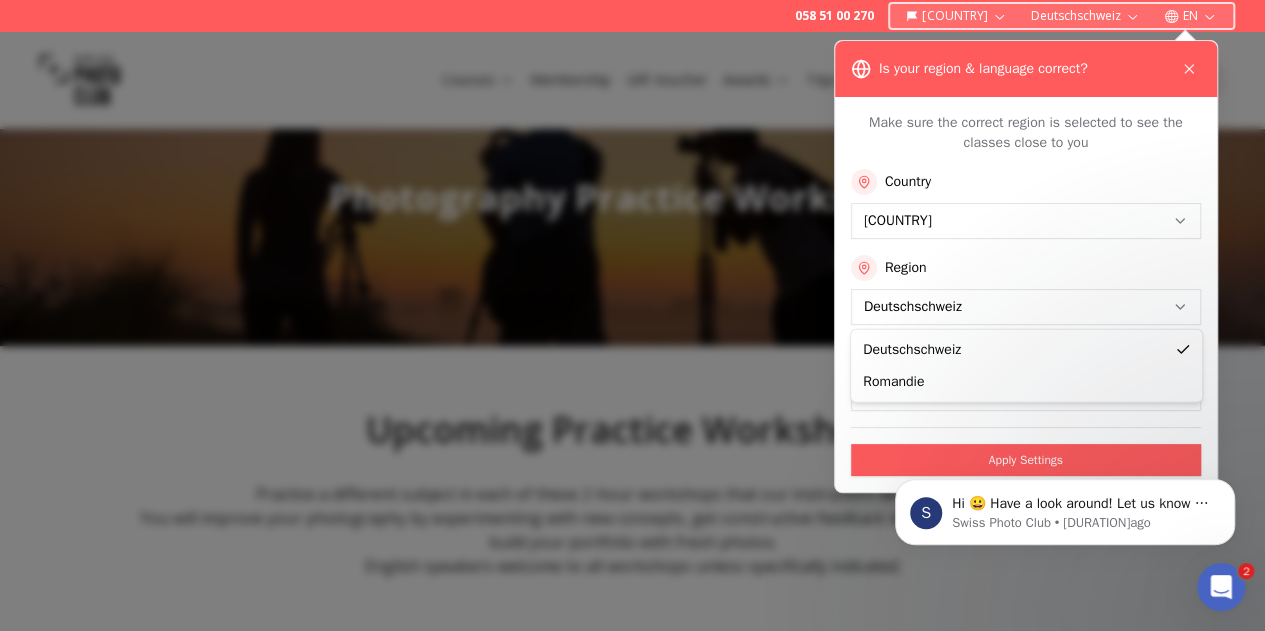 click on "**********" at bounding box center [632, 3845] 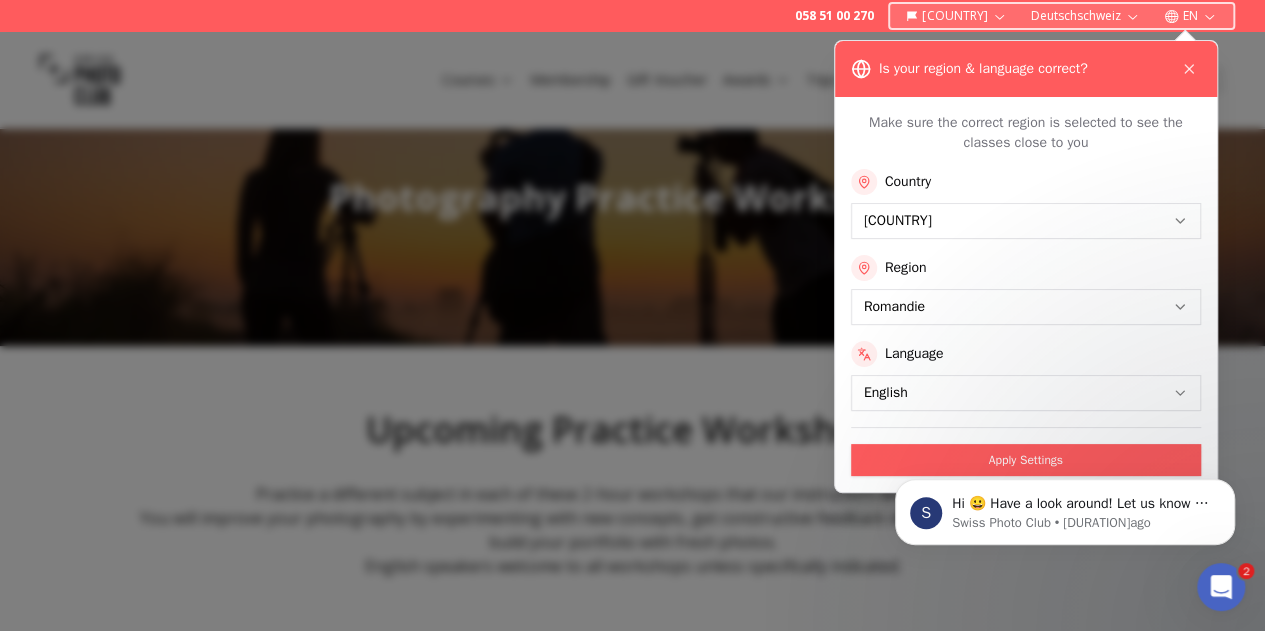 click on "**********" at bounding box center (632, 3893) 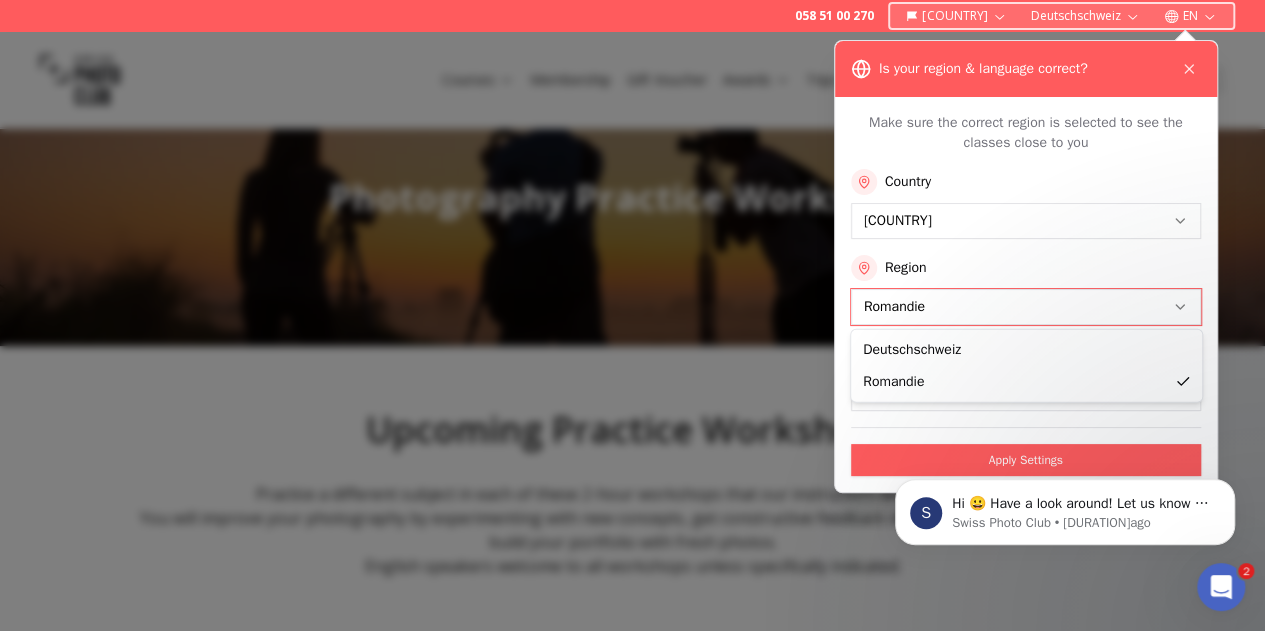 click on "S Hi 😀 Have a look around! Let us know if you have any questions. Swiss Photo Club • [TIME] ago" at bounding box center (1065, 507) 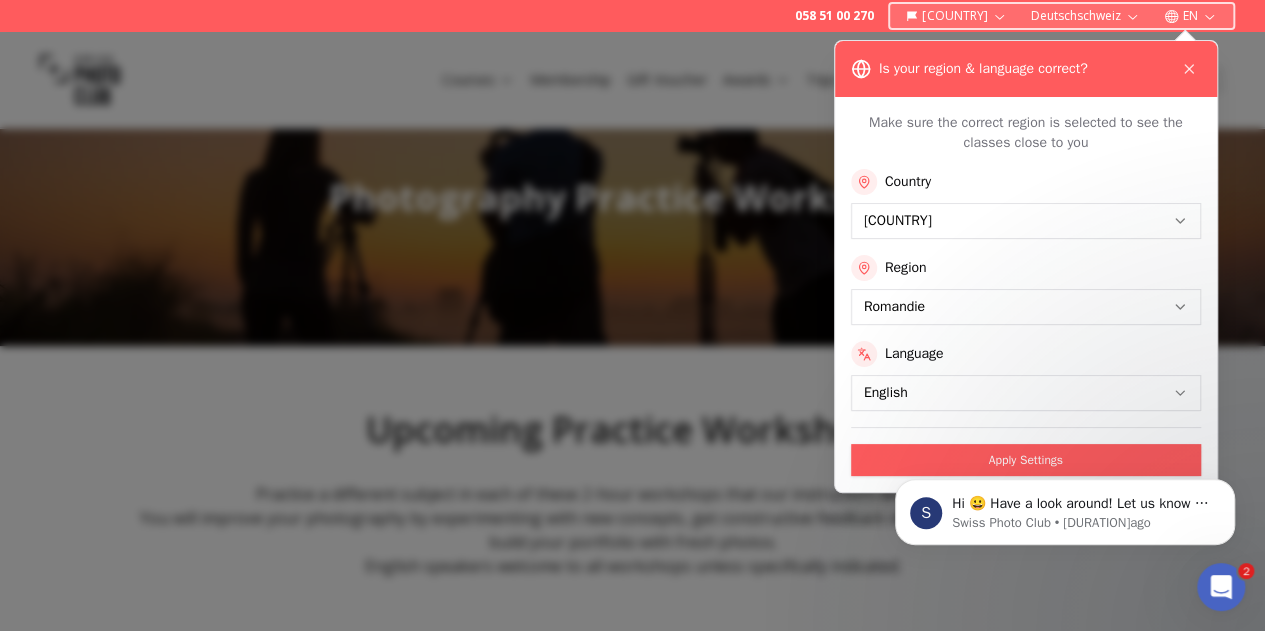 click on "S Hi 😀 Have a look around! Let us know if you have any questions. Swiss Photo Club • [TIME] ago" at bounding box center (1065, 507) 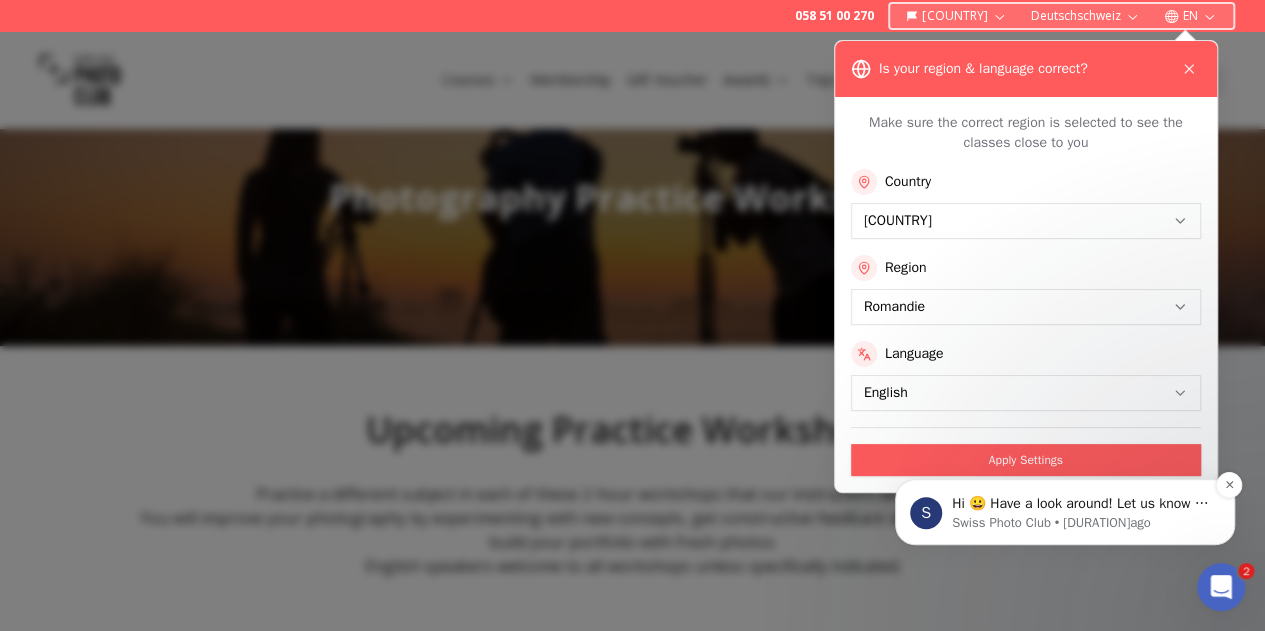 click on "S" at bounding box center [926, 513] 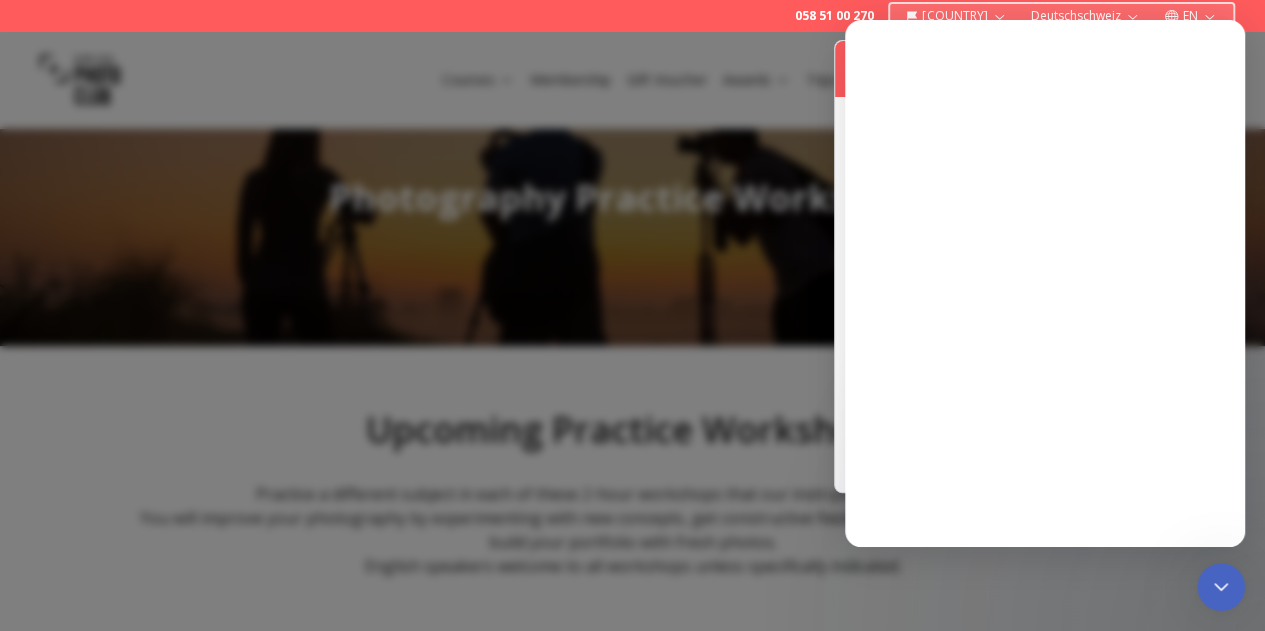 scroll, scrollTop: 0, scrollLeft: 0, axis: both 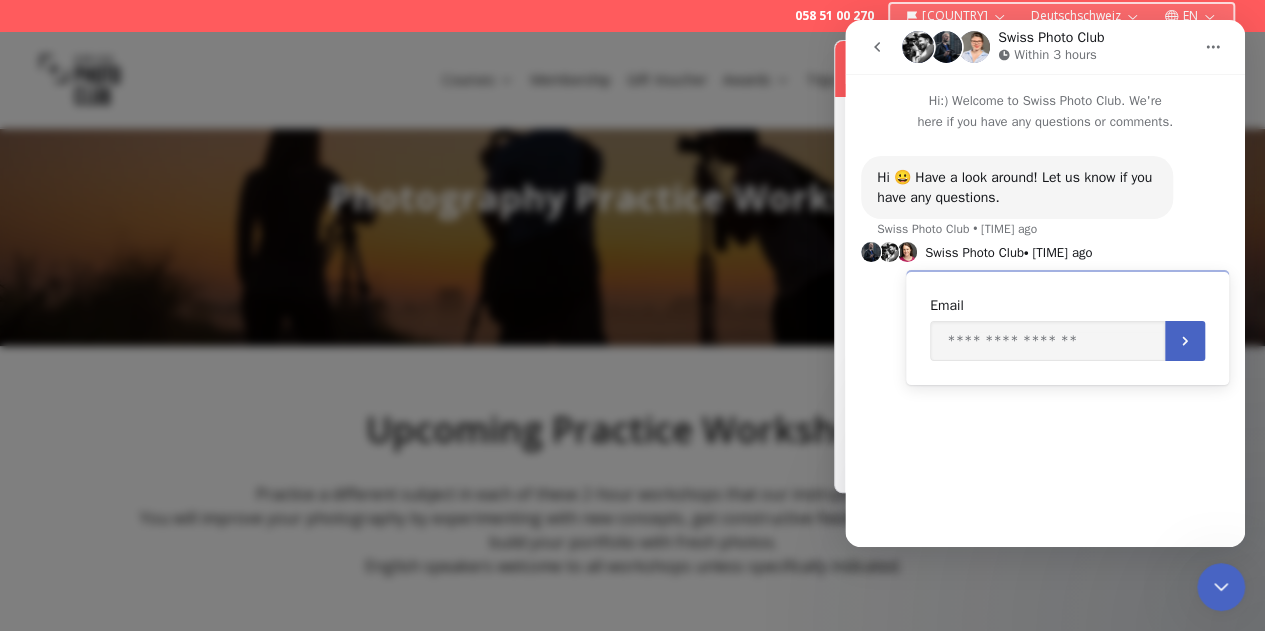 click on "Hi:) Welcome to Swiss Photo Club. We're here if you have any questions or comments." at bounding box center (1045, 103) 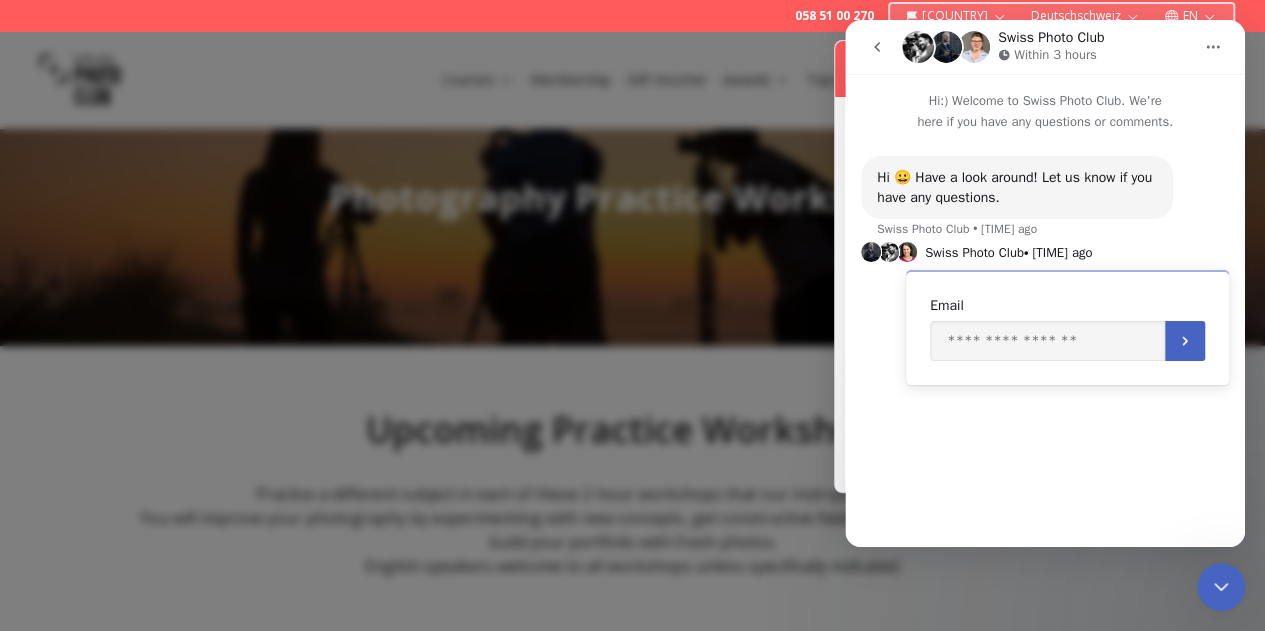 click 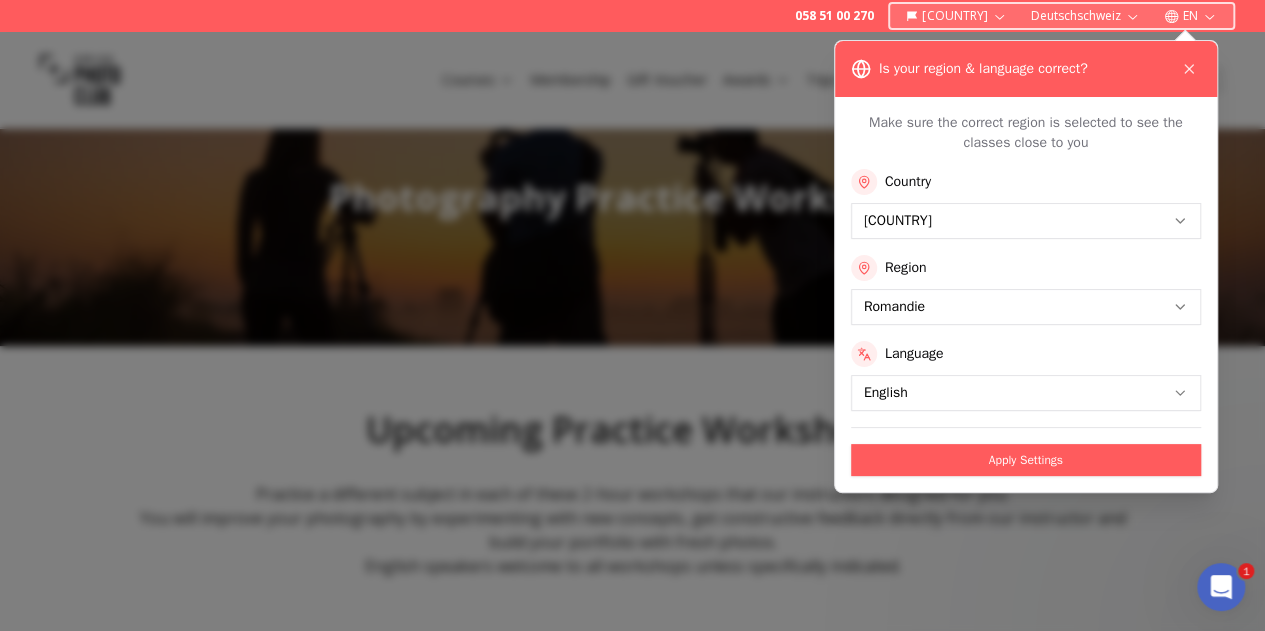 scroll, scrollTop: 0, scrollLeft: 0, axis: both 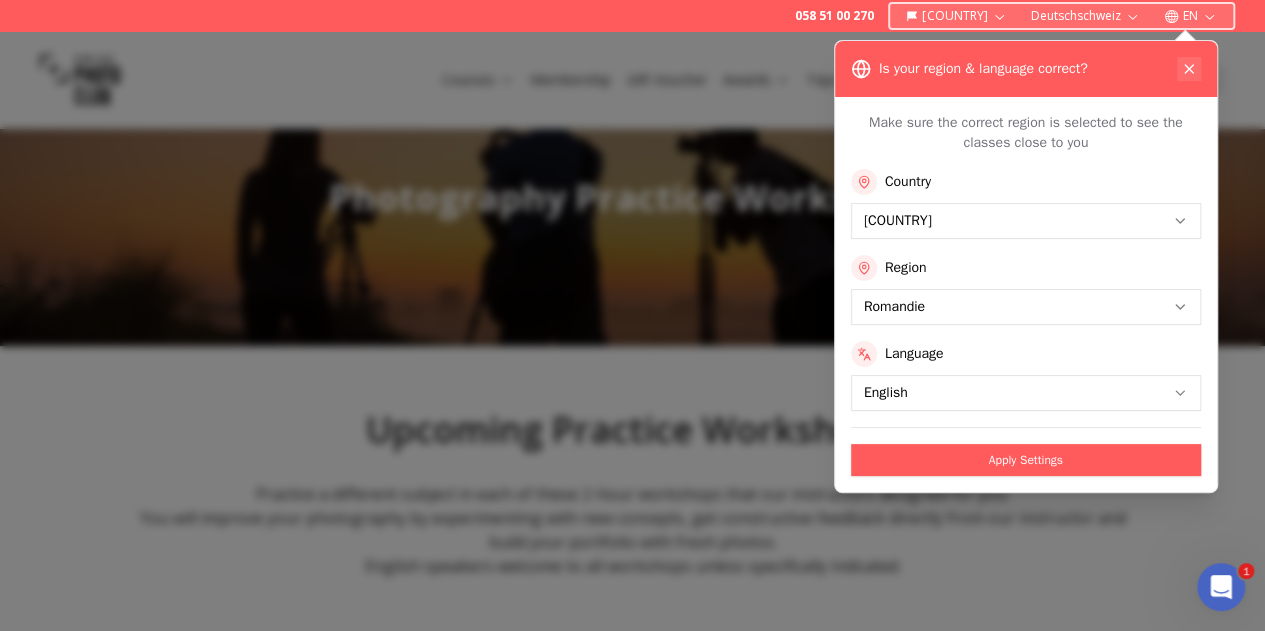 click 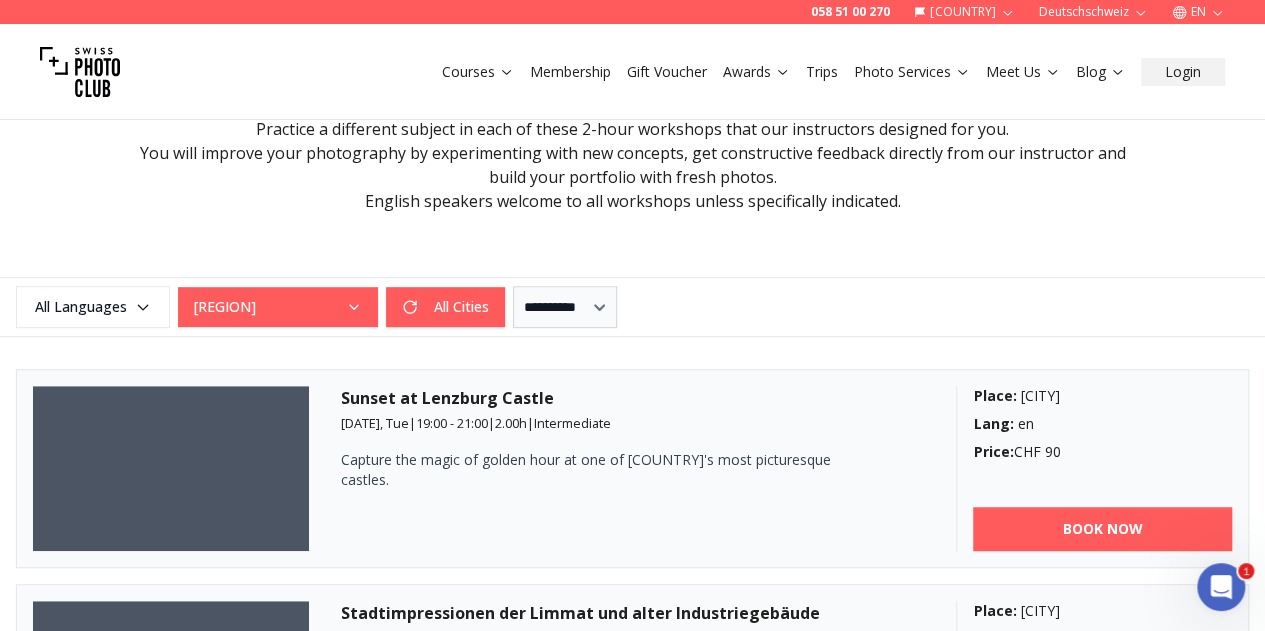 scroll, scrollTop: 413, scrollLeft: 0, axis: vertical 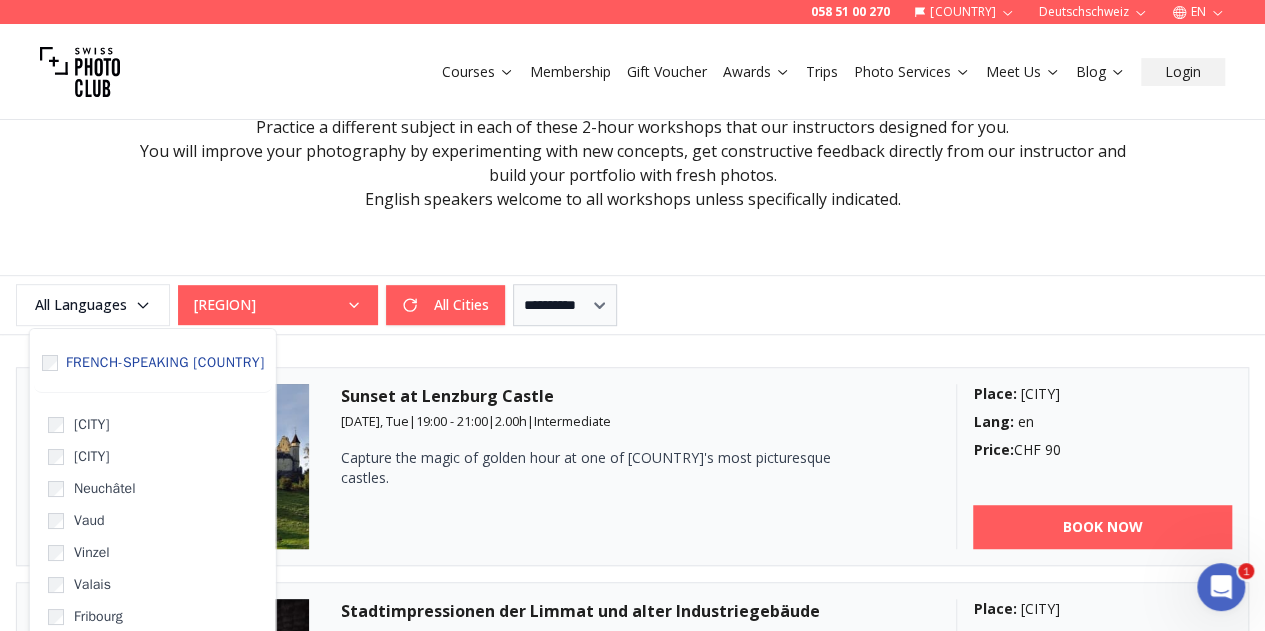 click on "[REGION]" at bounding box center (278, 305) 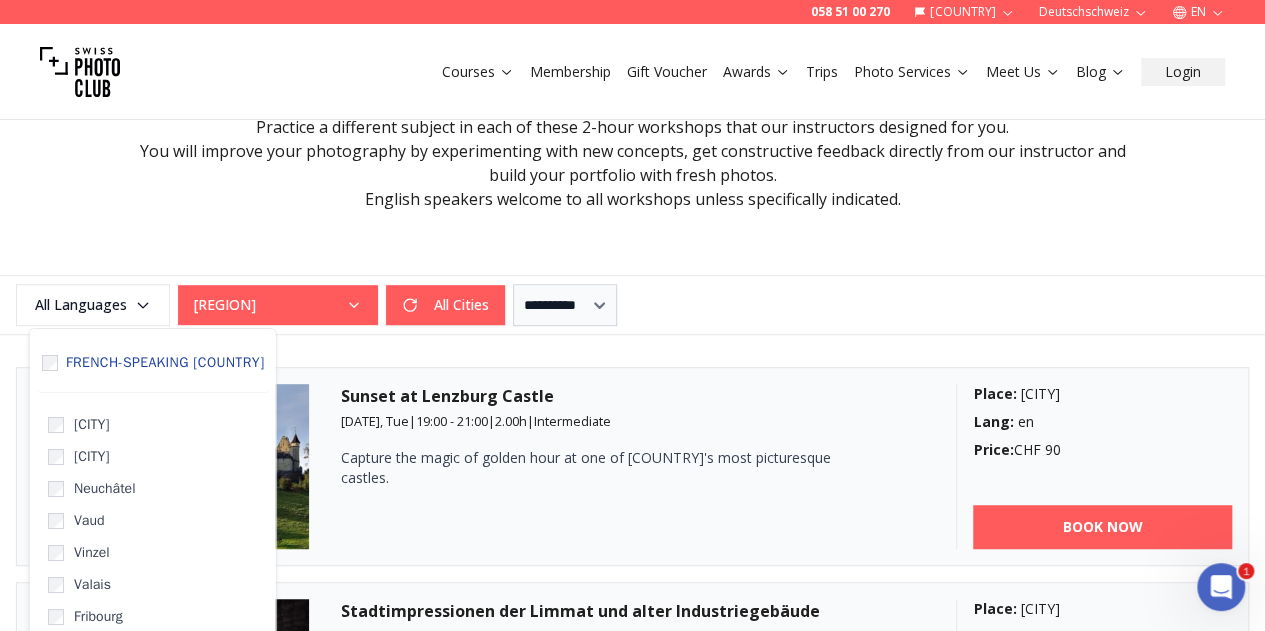 scroll, scrollTop: 106, scrollLeft: 0, axis: vertical 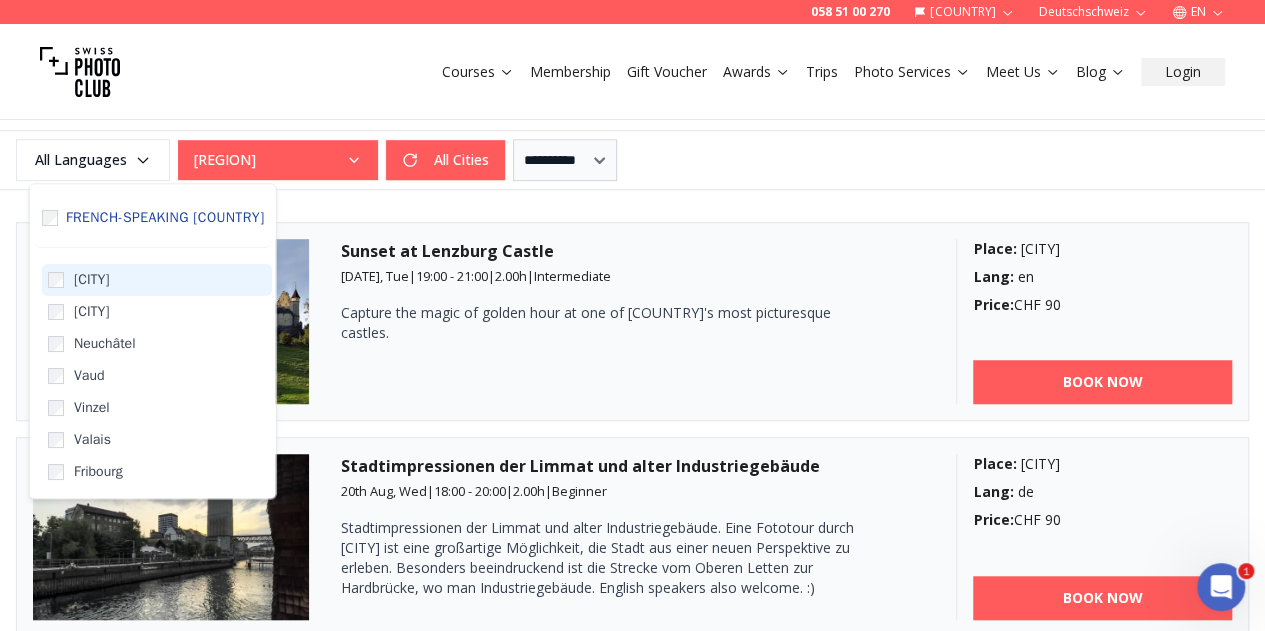 click on "[CITY]" at bounding box center [157, 280] 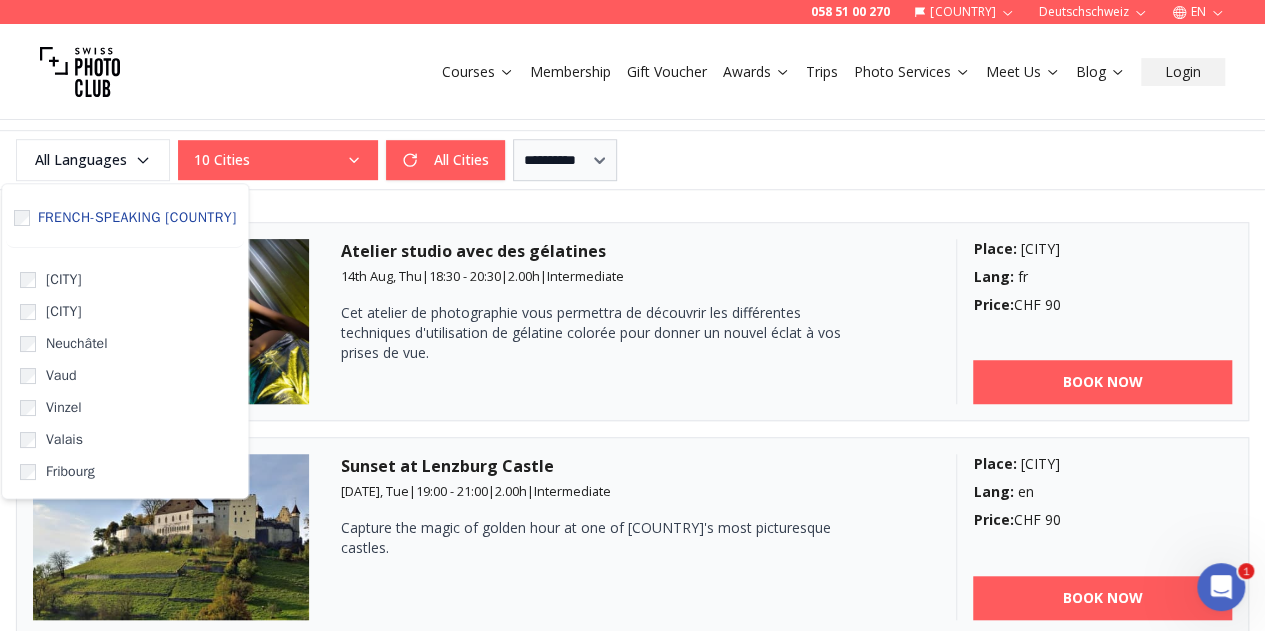 click on "[REGION]" at bounding box center (125, 534) 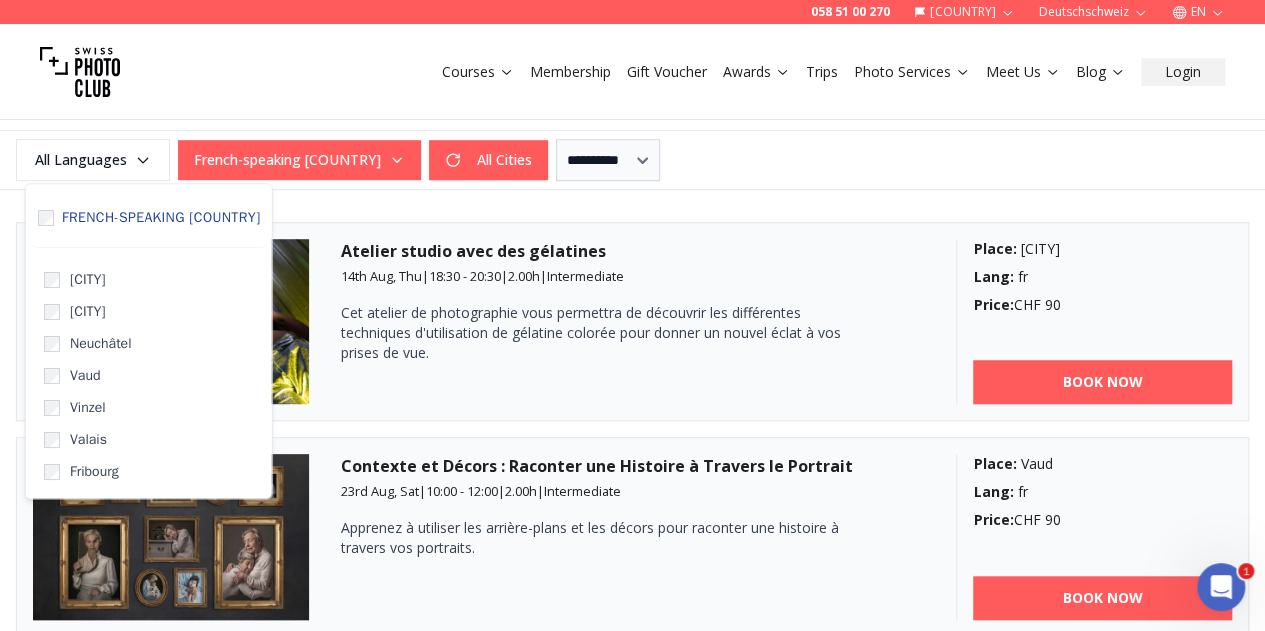 click on "**********" at bounding box center (632, 160) 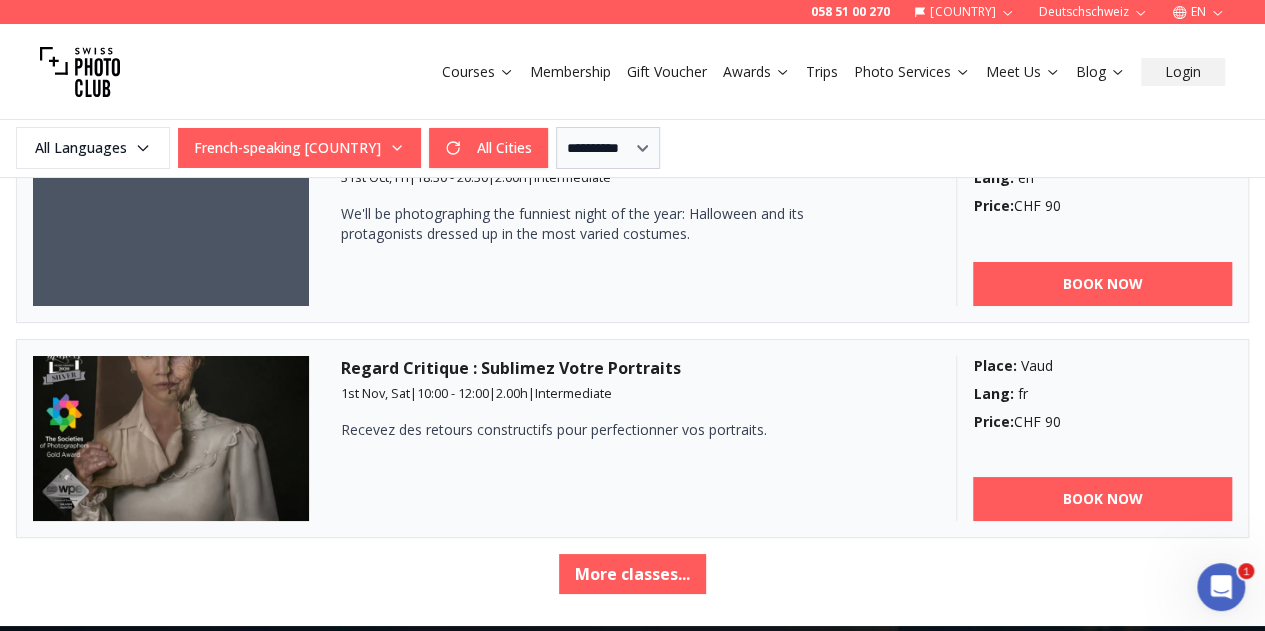 scroll, scrollTop: 3602, scrollLeft: 0, axis: vertical 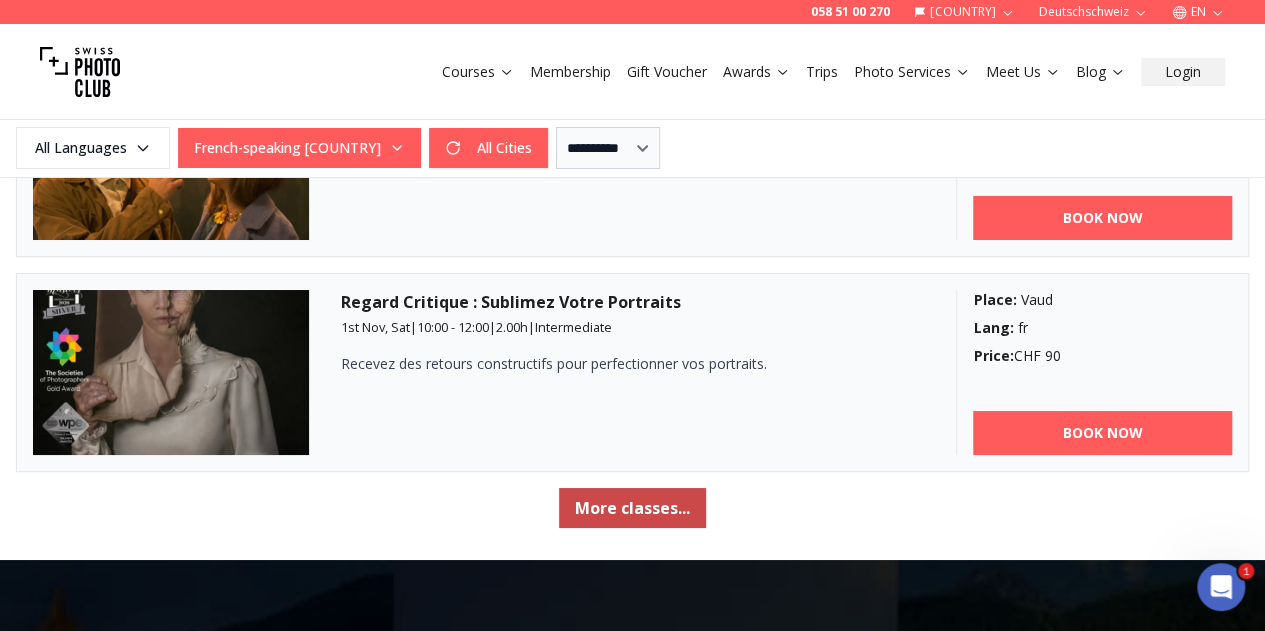 click on "More classes..." at bounding box center (632, 508) 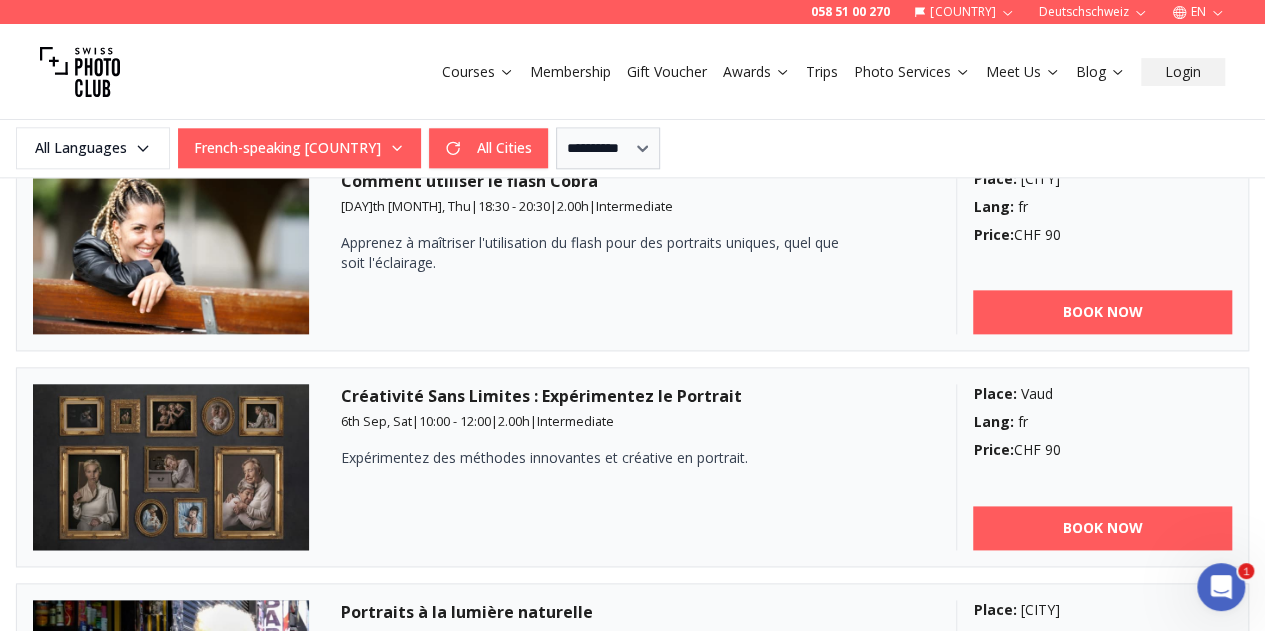 scroll, scrollTop: 1065, scrollLeft: 0, axis: vertical 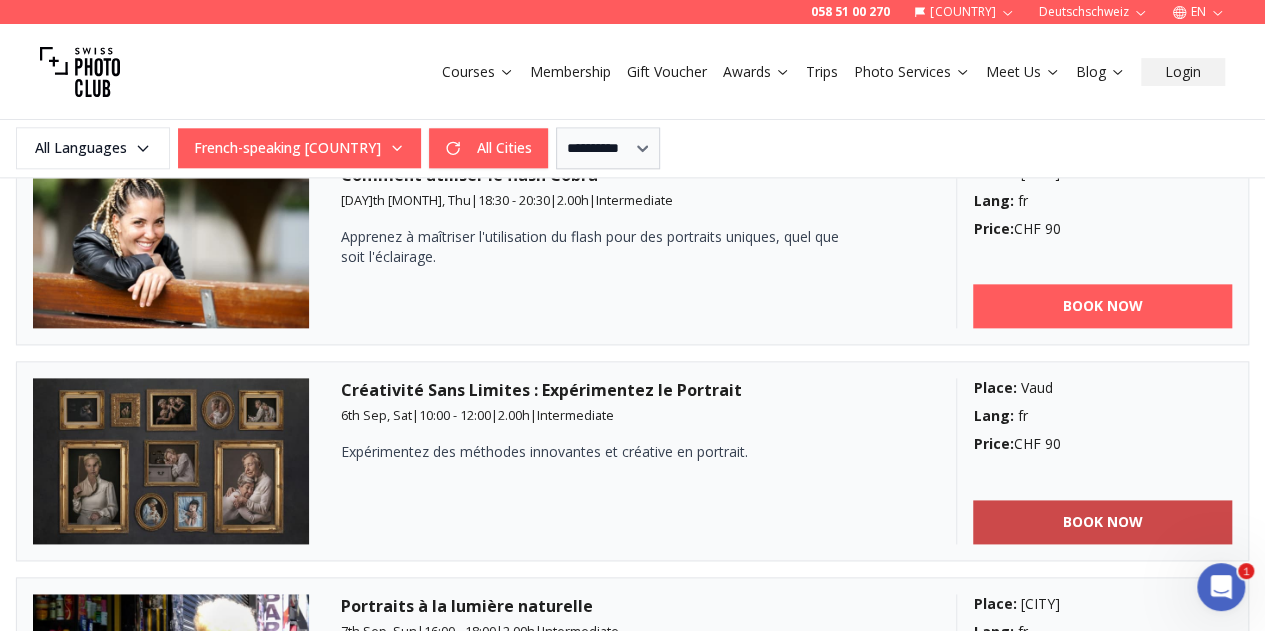 click on "BOOK NOW" at bounding box center (1102, 522) 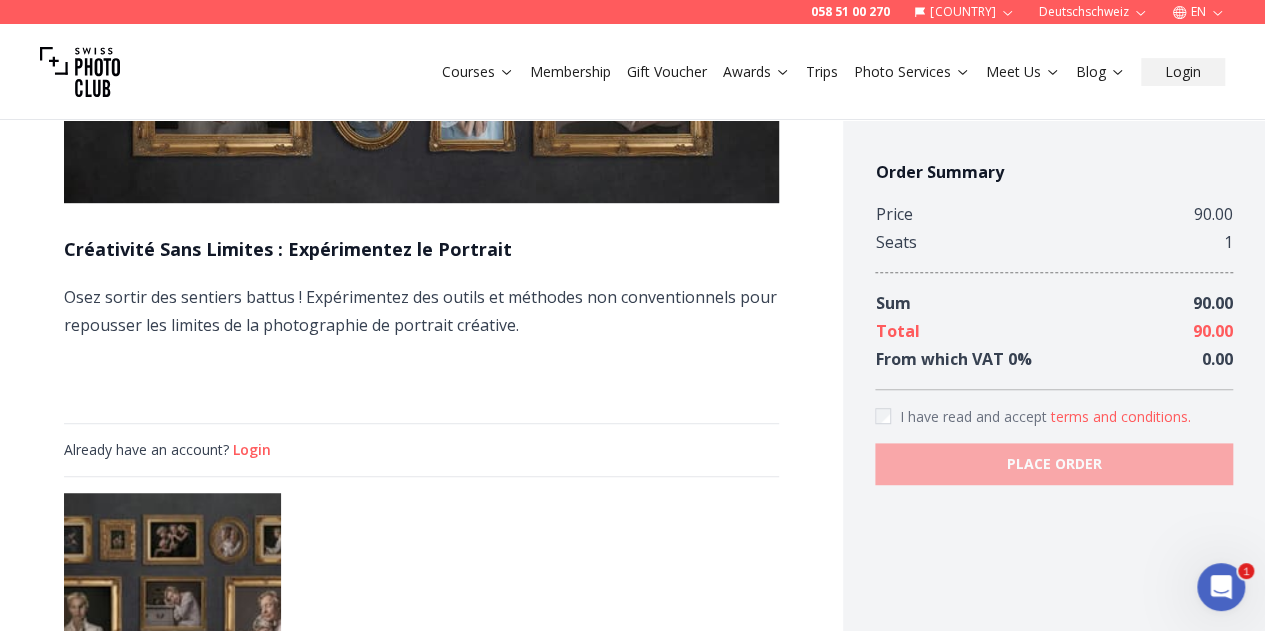 scroll, scrollTop: 914, scrollLeft: 0, axis: vertical 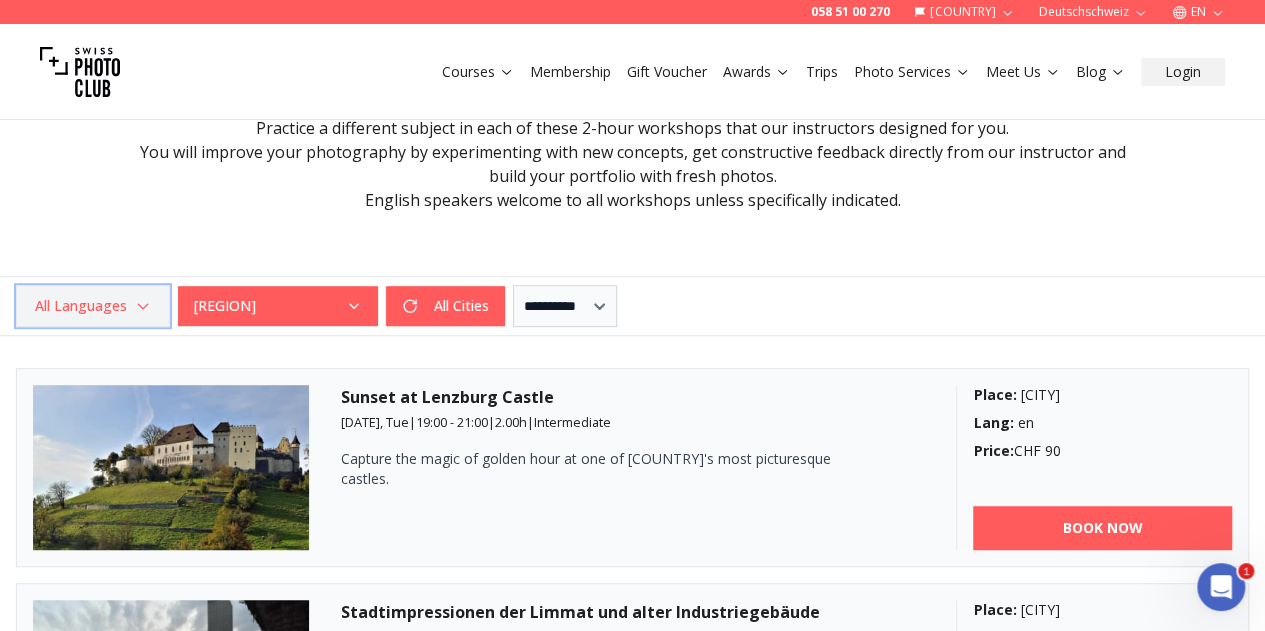click on "All Languages" at bounding box center (93, 306) 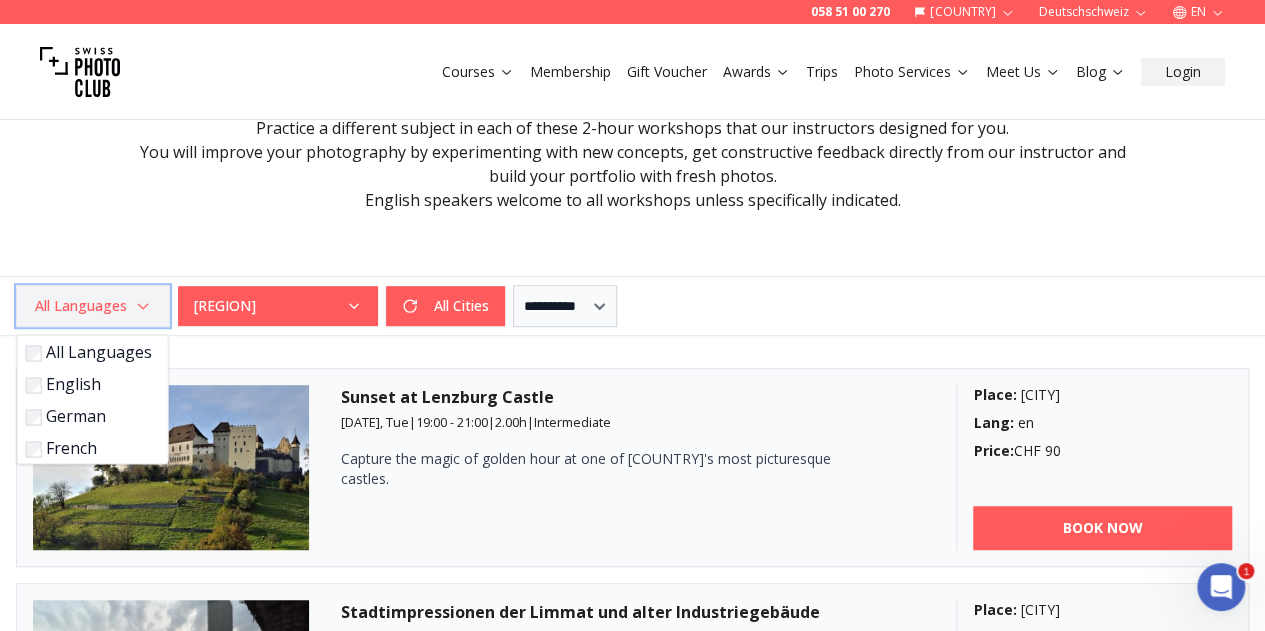 click on "All Languages" at bounding box center [93, 306] 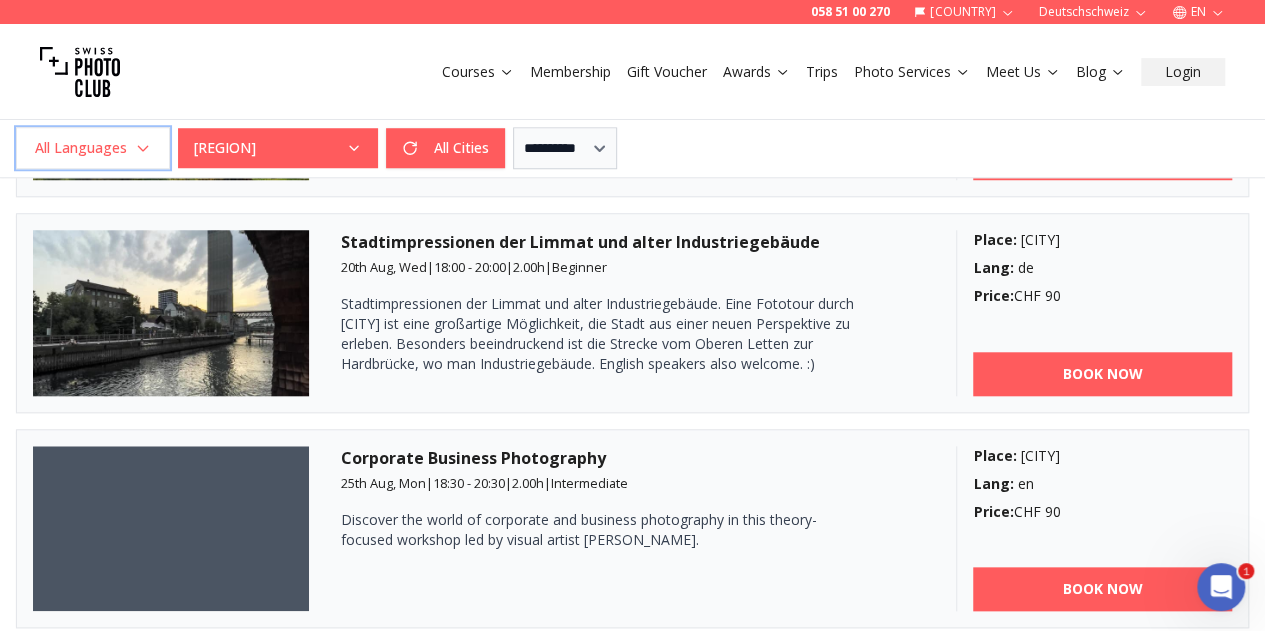 scroll, scrollTop: 783, scrollLeft: 0, axis: vertical 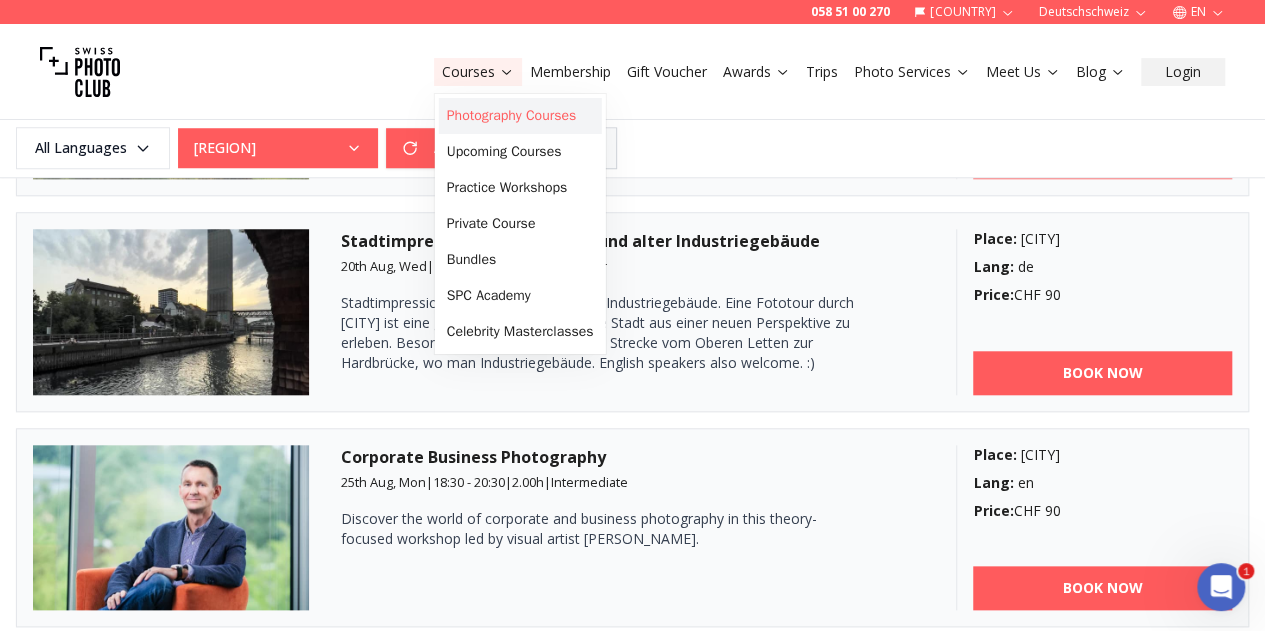click on "Photography Courses" at bounding box center [520, 116] 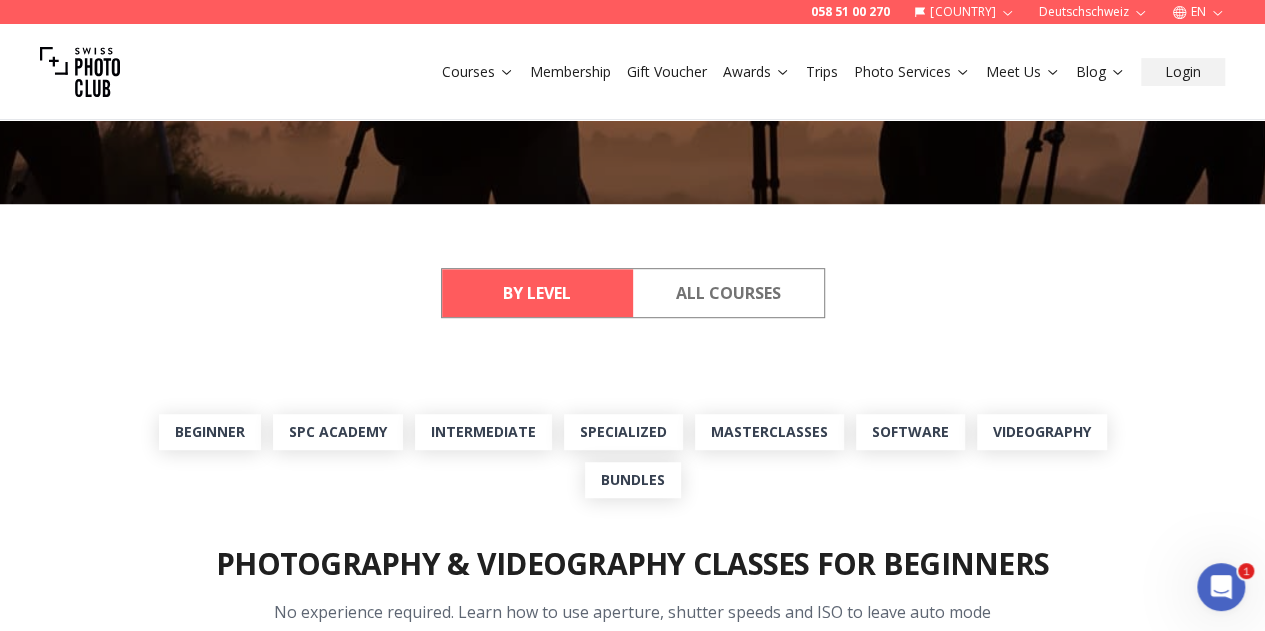 scroll, scrollTop: 542, scrollLeft: 0, axis: vertical 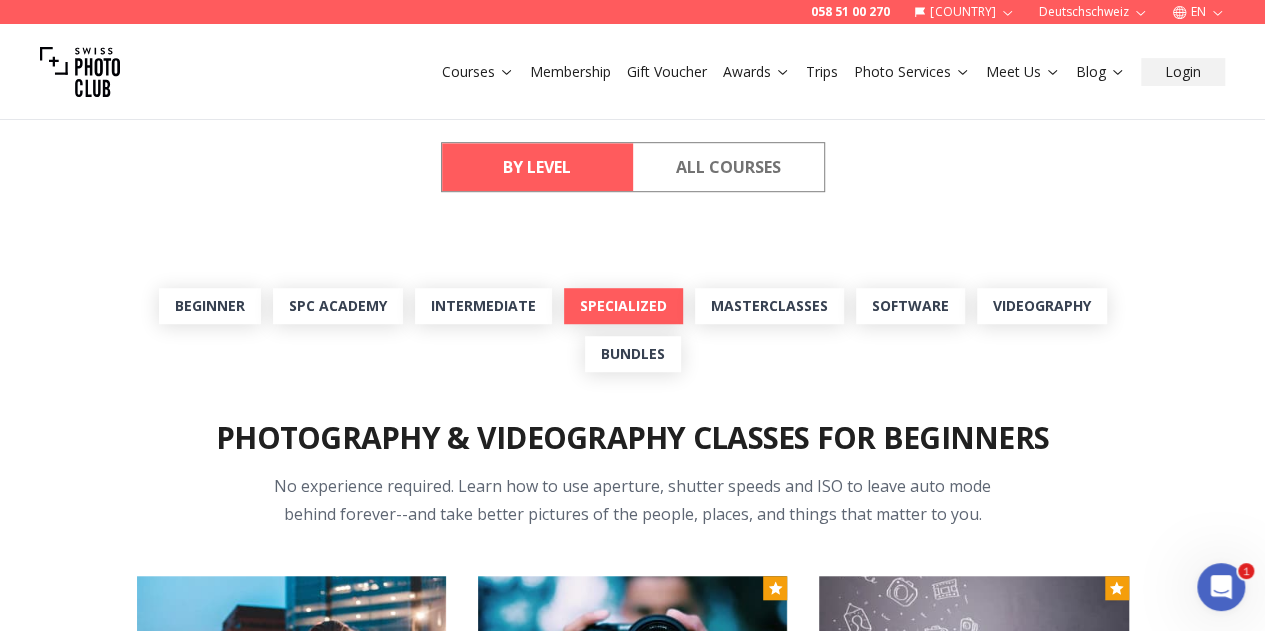 click on "Specialized" at bounding box center [623, 306] 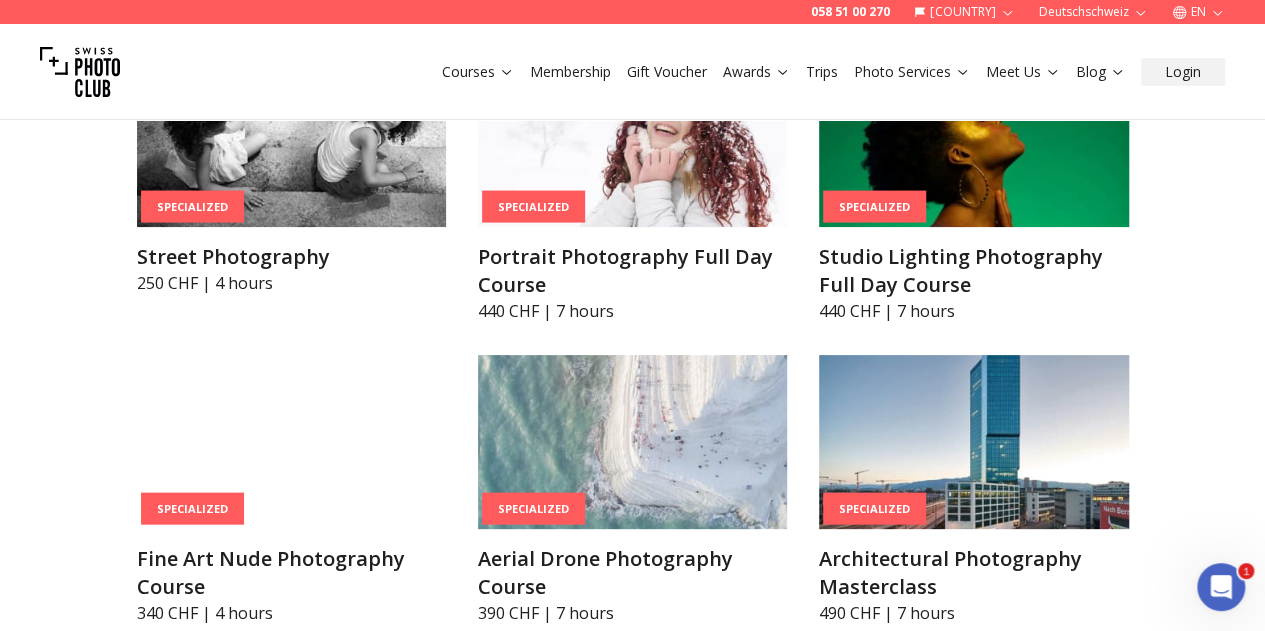 scroll, scrollTop: 3862, scrollLeft: 0, axis: vertical 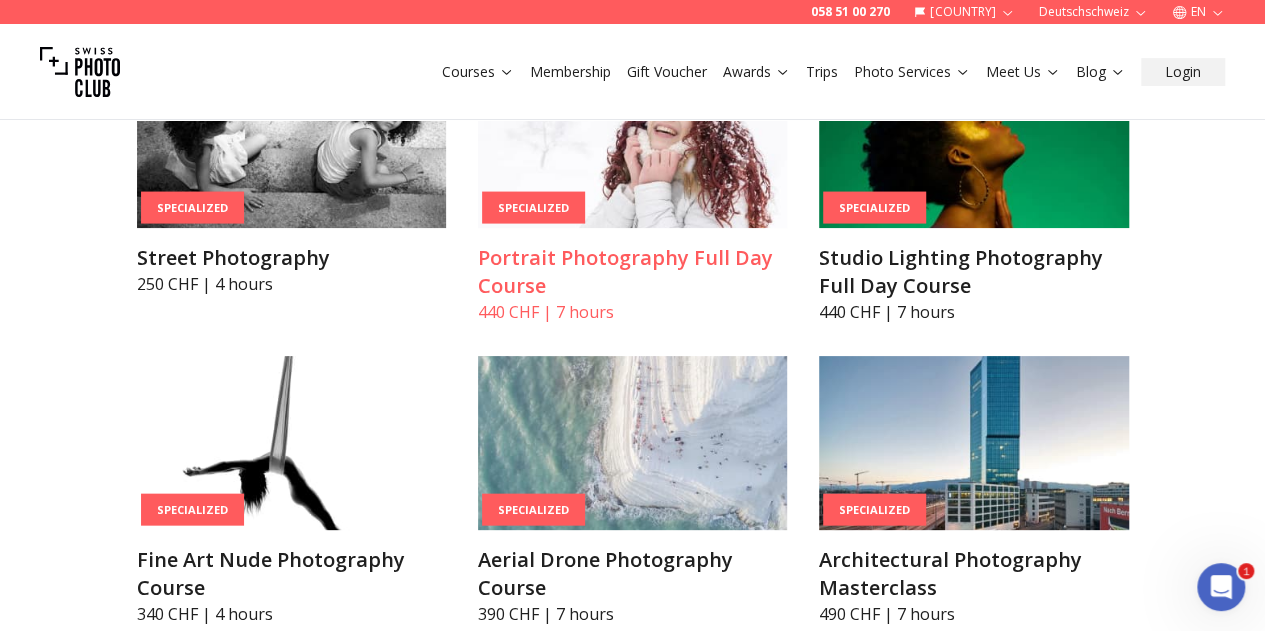 click at bounding box center (632, 141) 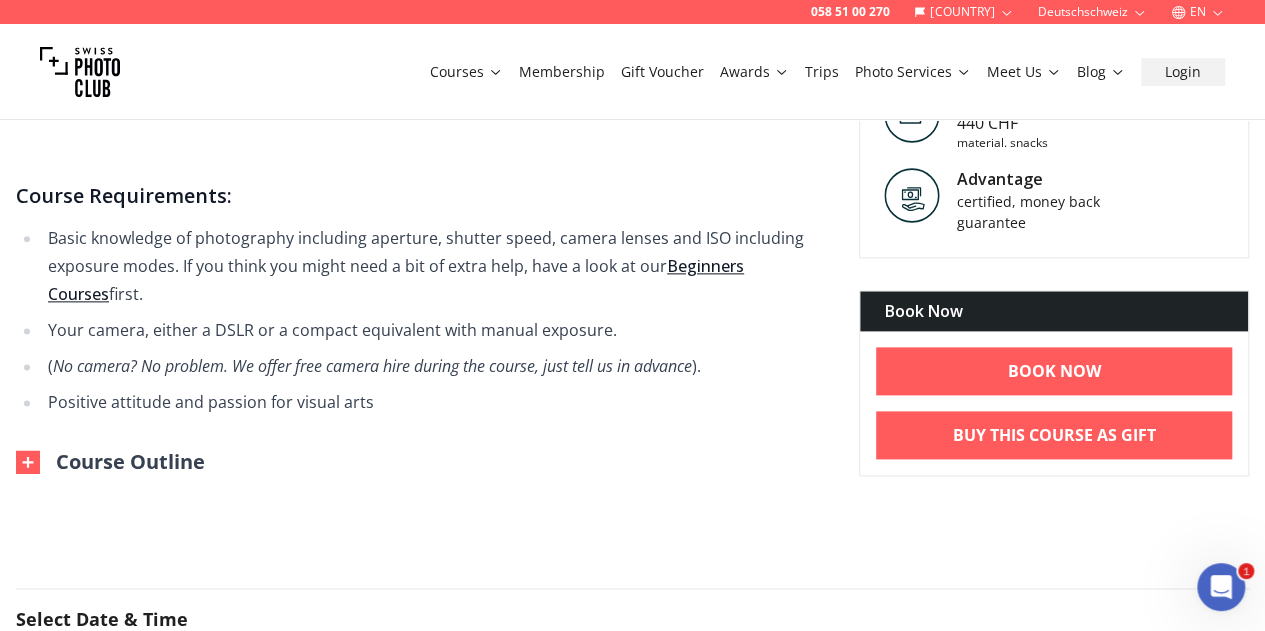 scroll, scrollTop: 1125, scrollLeft: 0, axis: vertical 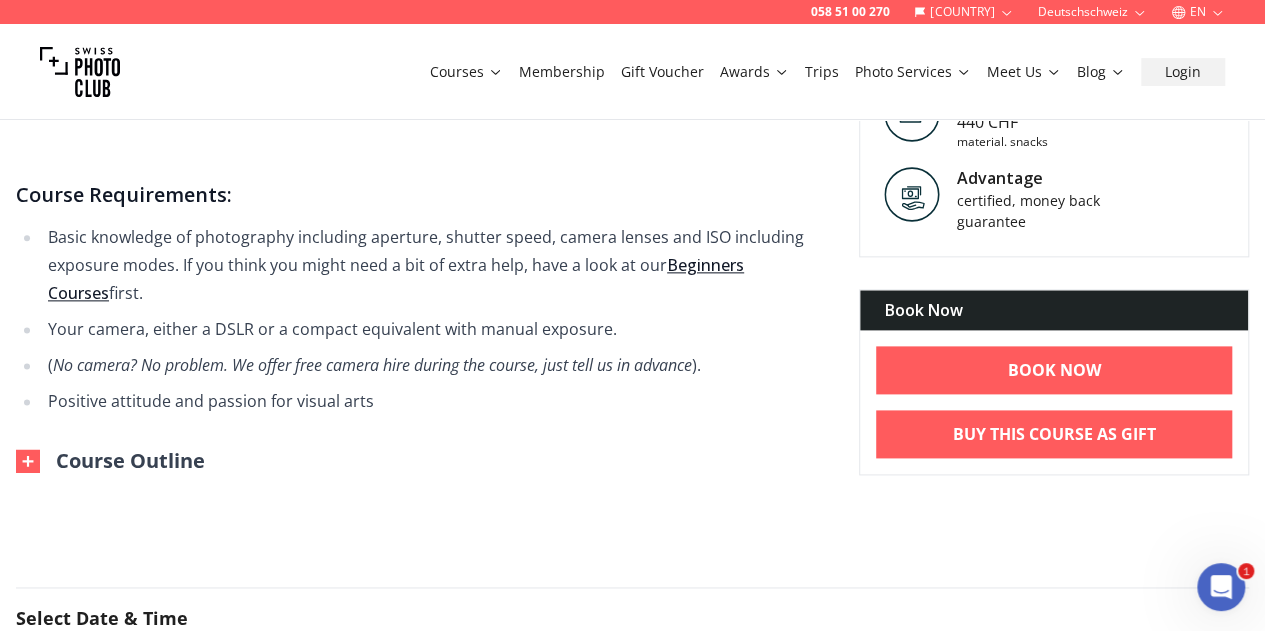 click at bounding box center [28, 461] 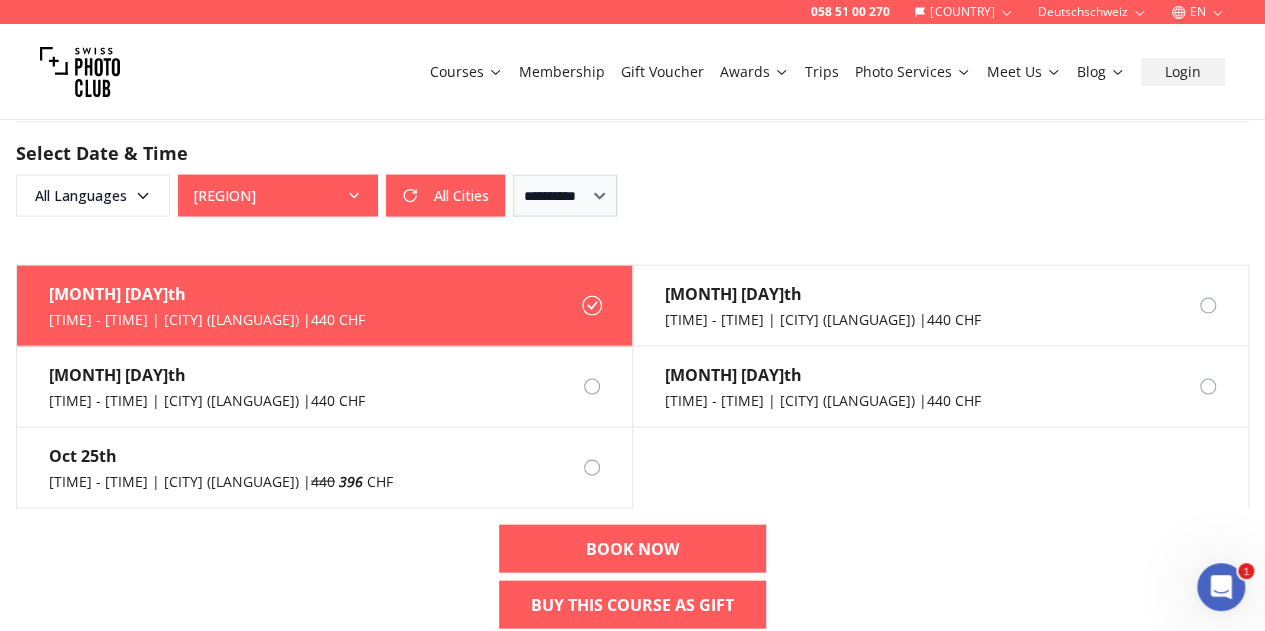 scroll, scrollTop: 1909, scrollLeft: 0, axis: vertical 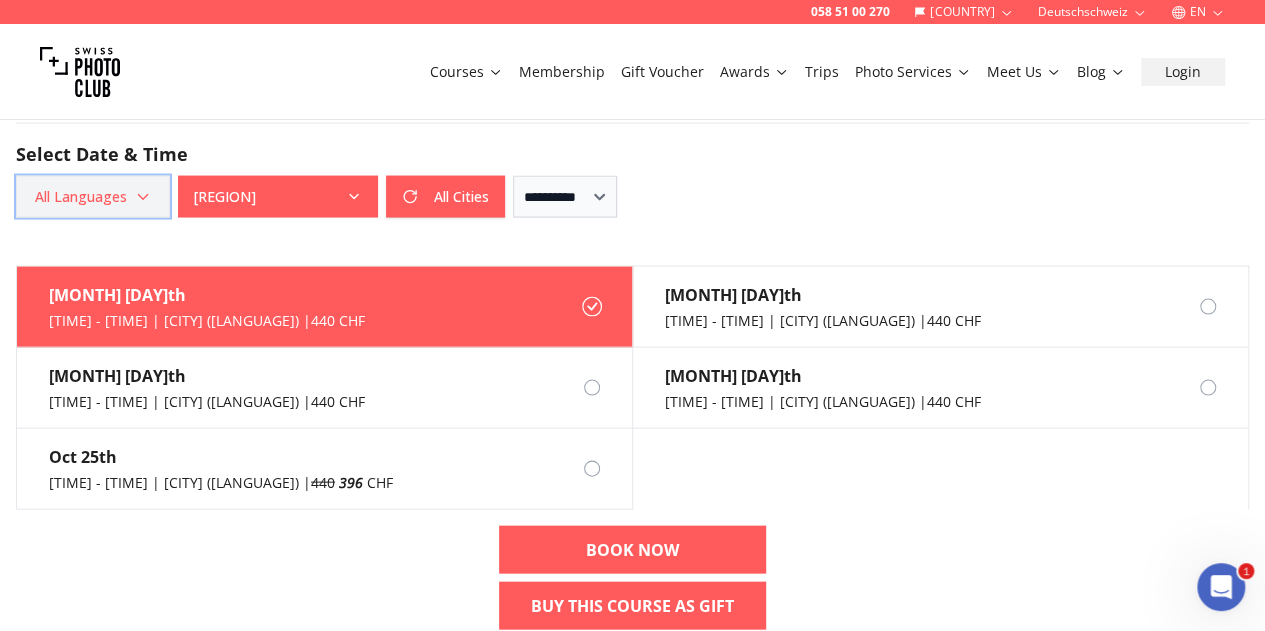 click on "All Languages" at bounding box center (93, 197) 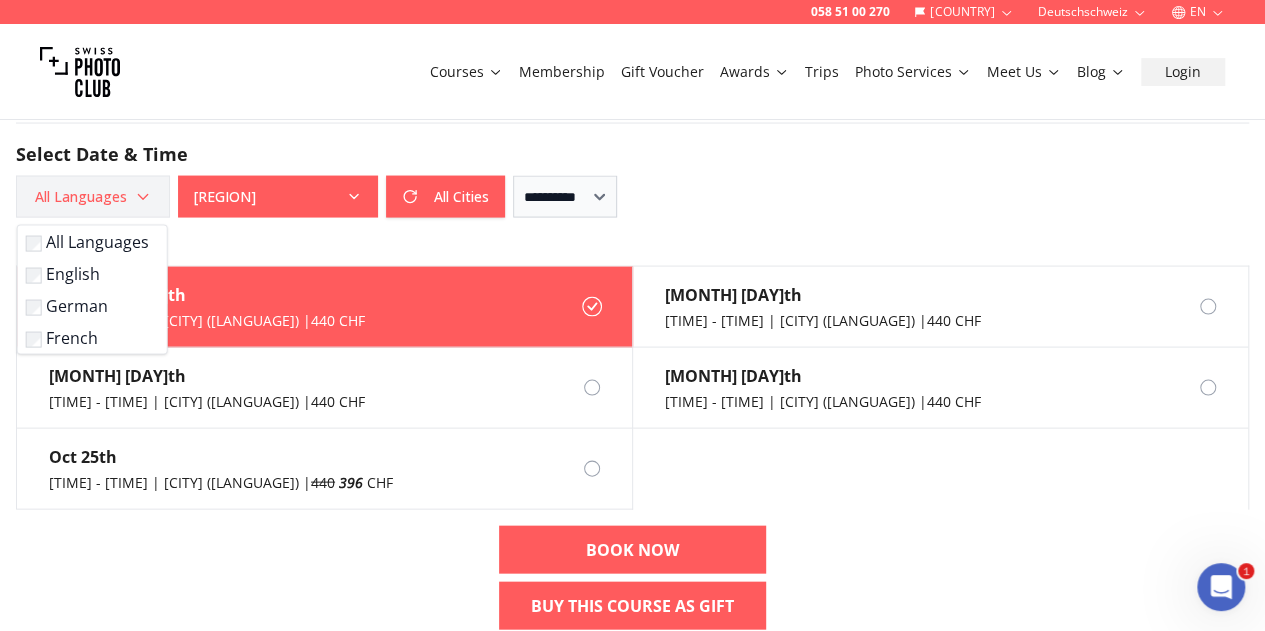 scroll, scrollTop: 1907, scrollLeft: 0, axis: vertical 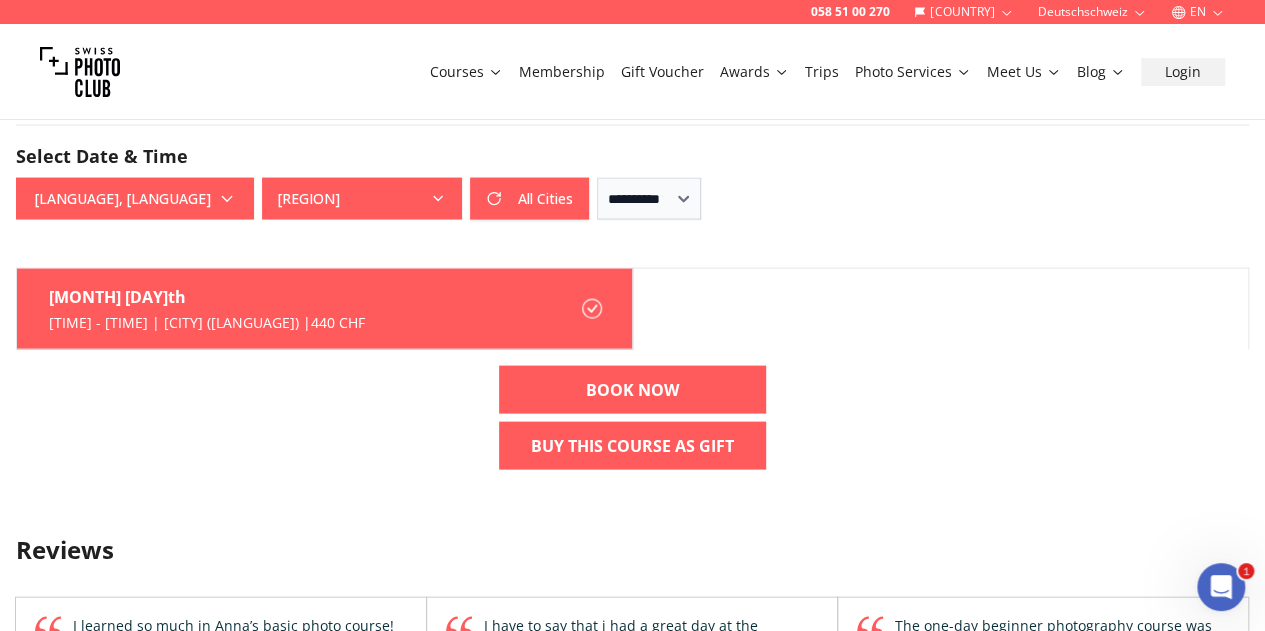 click on "[MONTH] [DAY] [TIME] | Zurich ([LANGUAGE])    |  [PRICE]   CHF BOOK NOW Buy This Course As Gift" at bounding box center (632, 377) 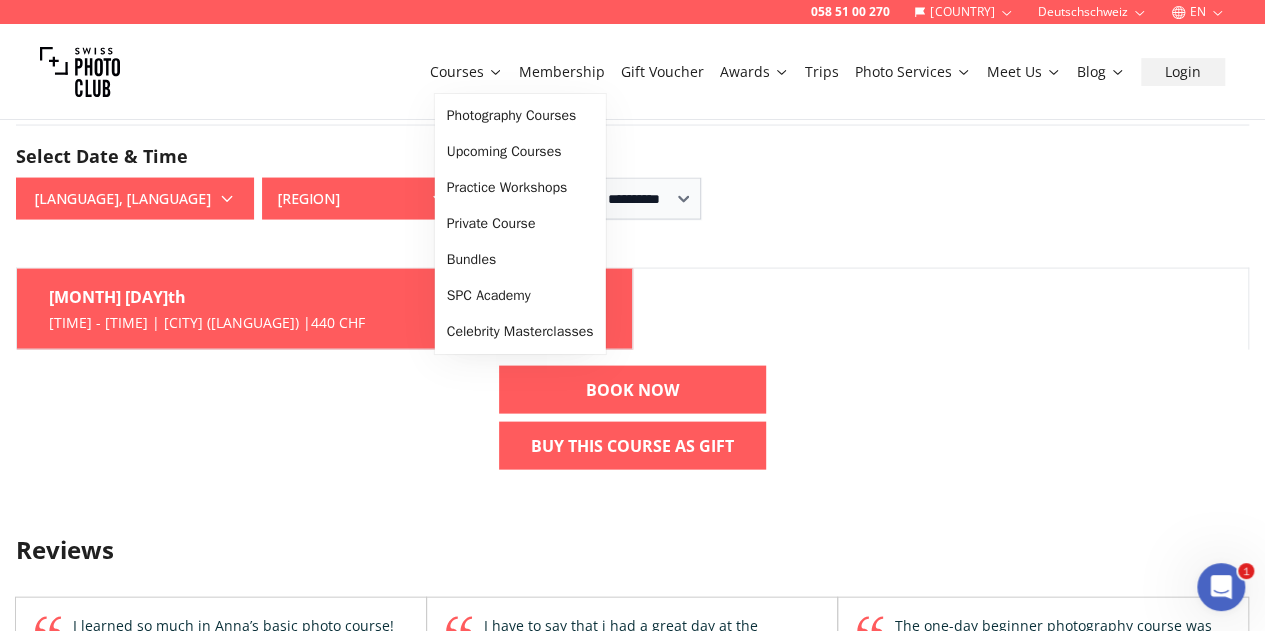 click on "Courses" at bounding box center [466, 72] 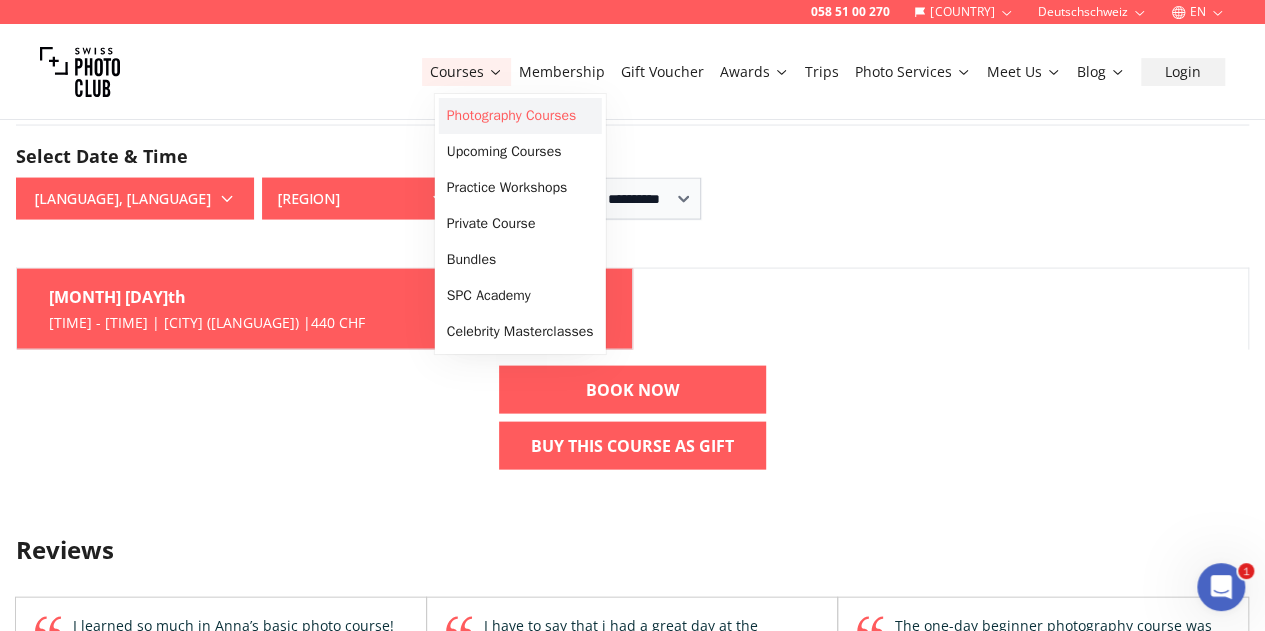 click on "Photography Courses" at bounding box center (520, 116) 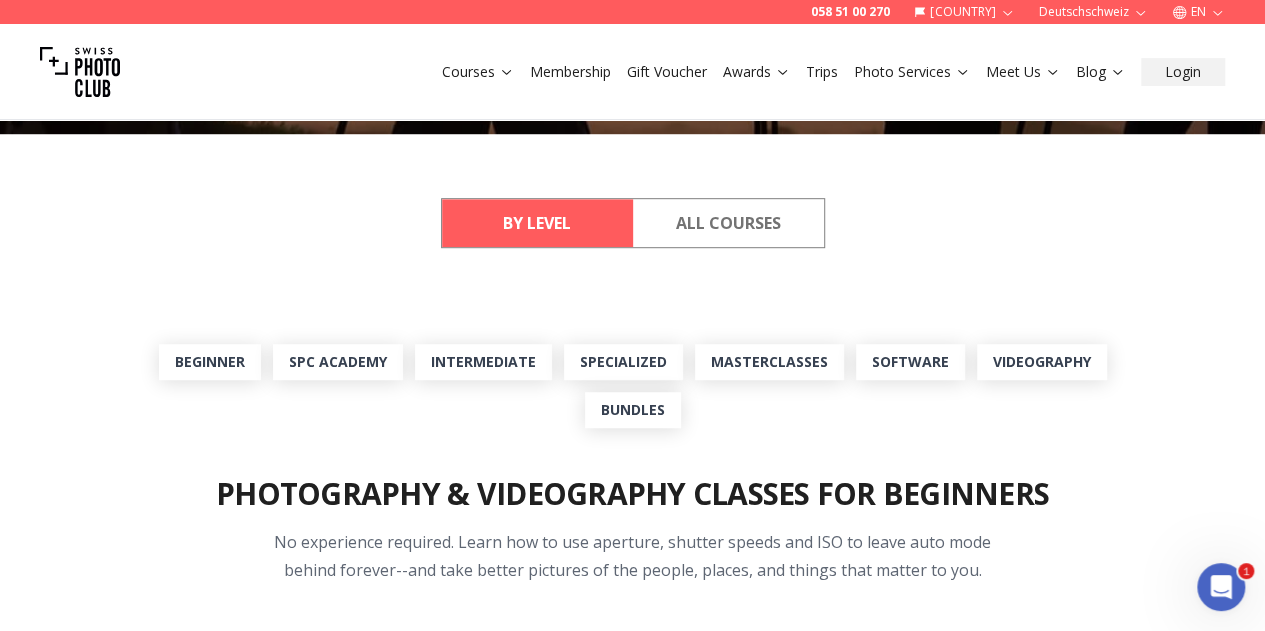 scroll, scrollTop: 487, scrollLeft: 0, axis: vertical 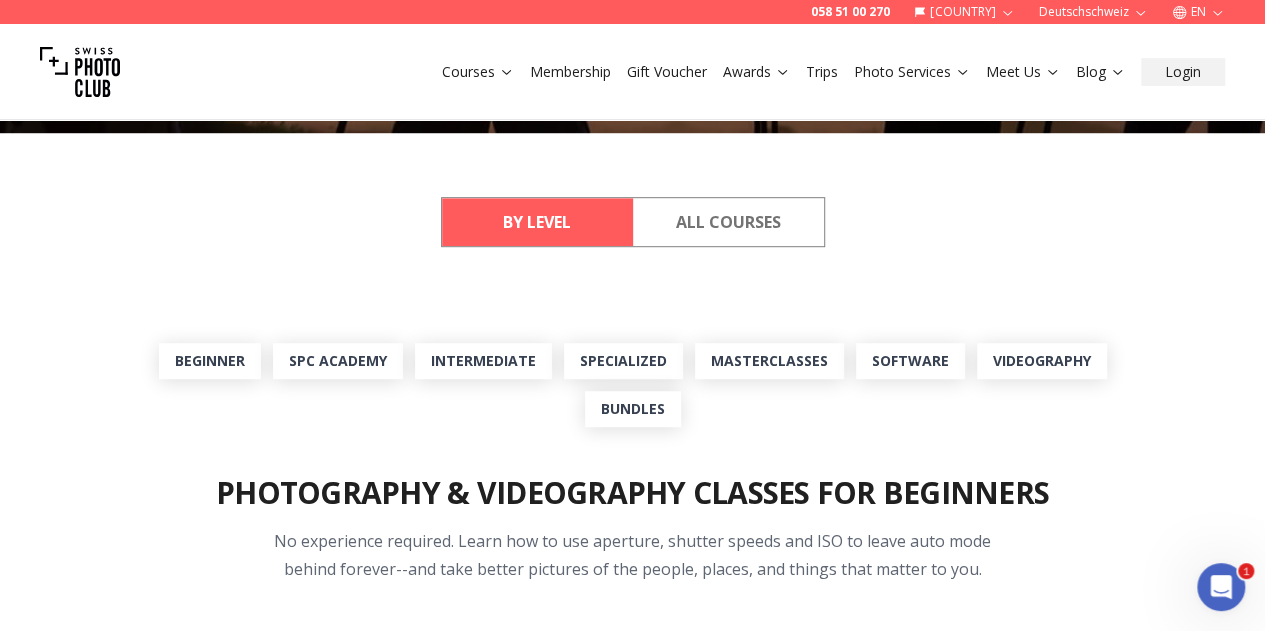 click on "BY LEVEL" at bounding box center (537, 222) 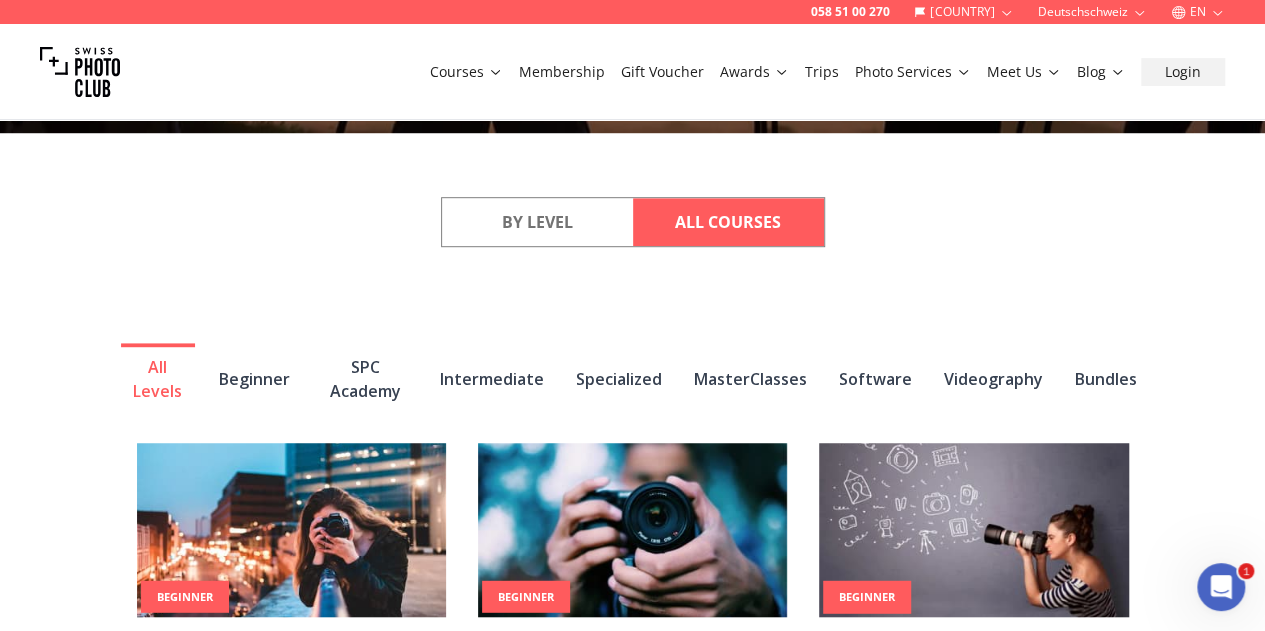 click on "BY LEVEL" at bounding box center (537, 222) 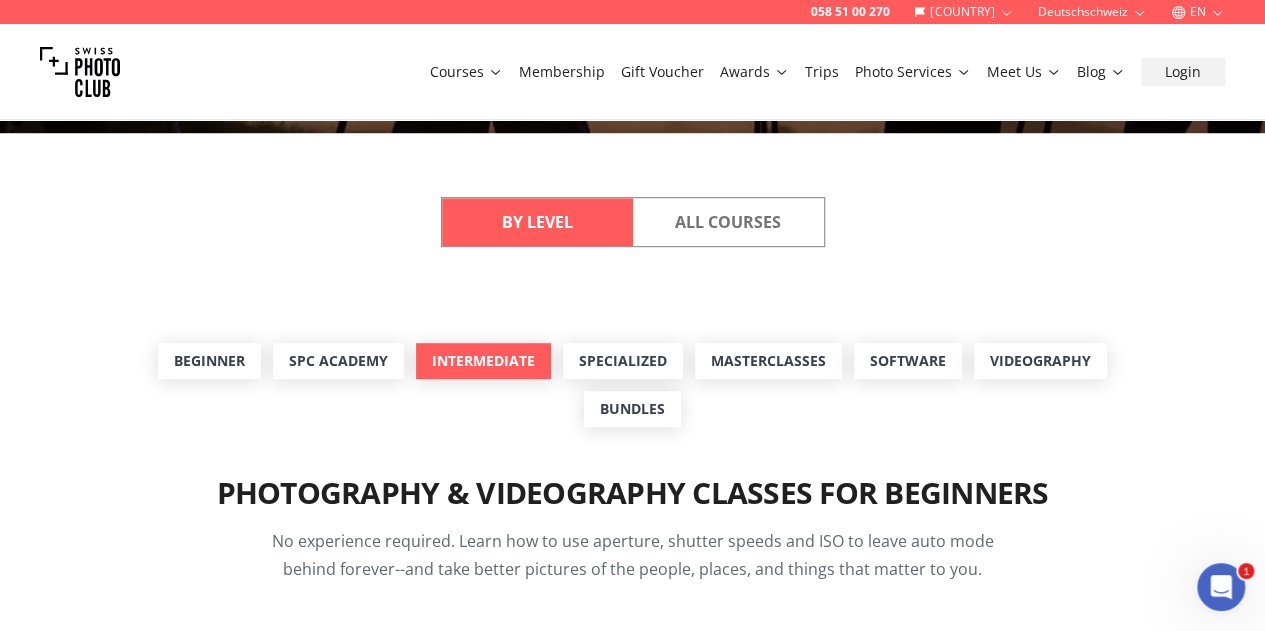 click on "Intermediate" at bounding box center (483, 361) 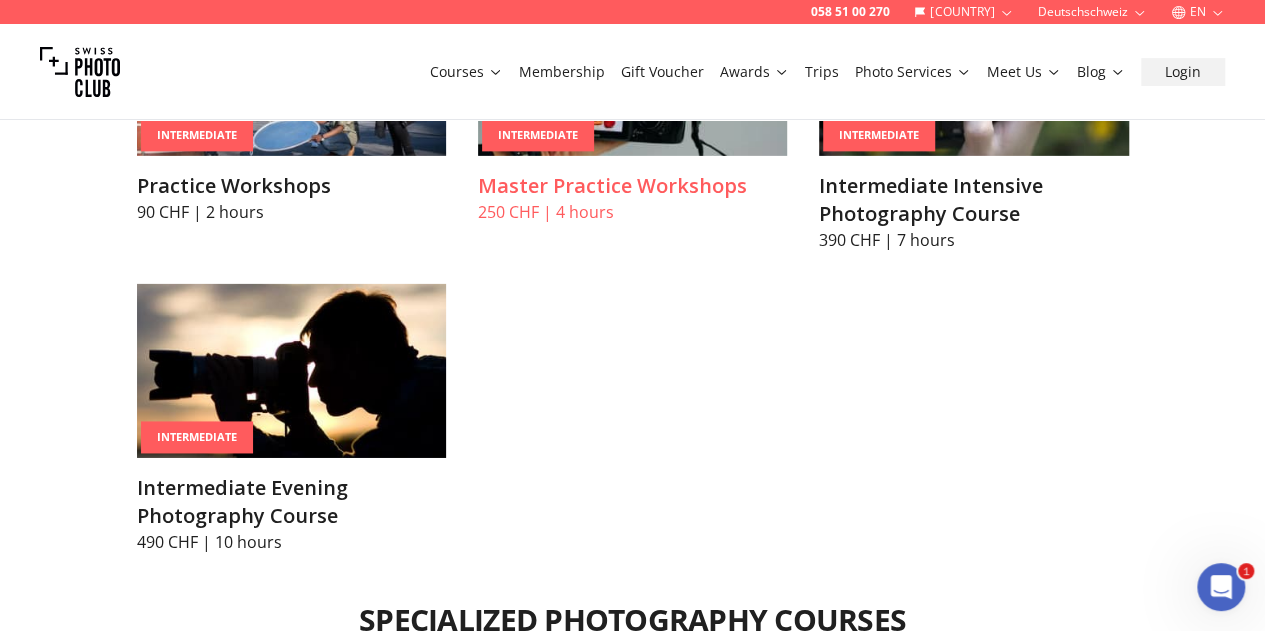 scroll, scrollTop: 3128, scrollLeft: 0, axis: vertical 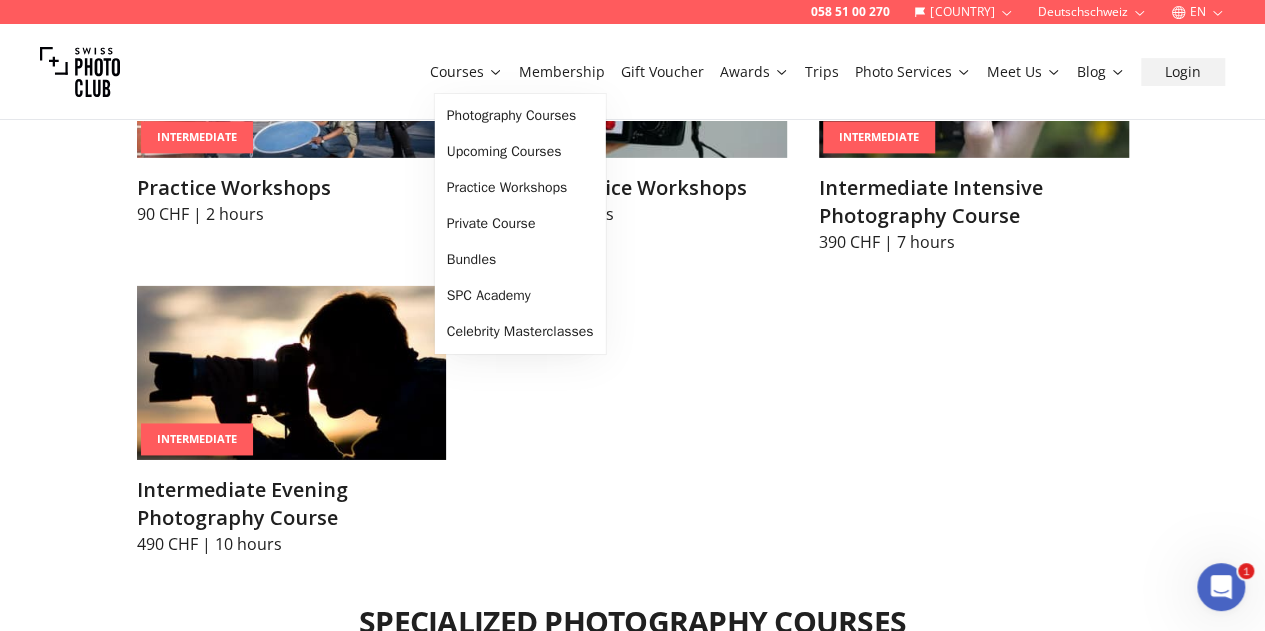 click on "Courses" at bounding box center (466, 72) 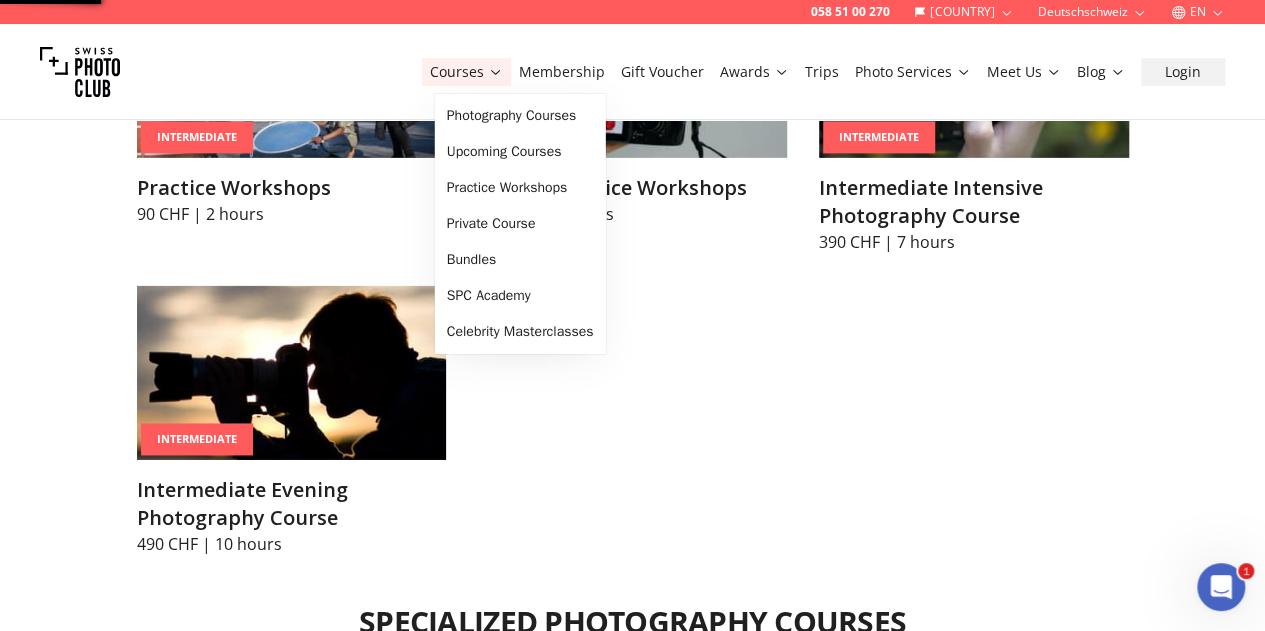 scroll, scrollTop: 0, scrollLeft: 0, axis: both 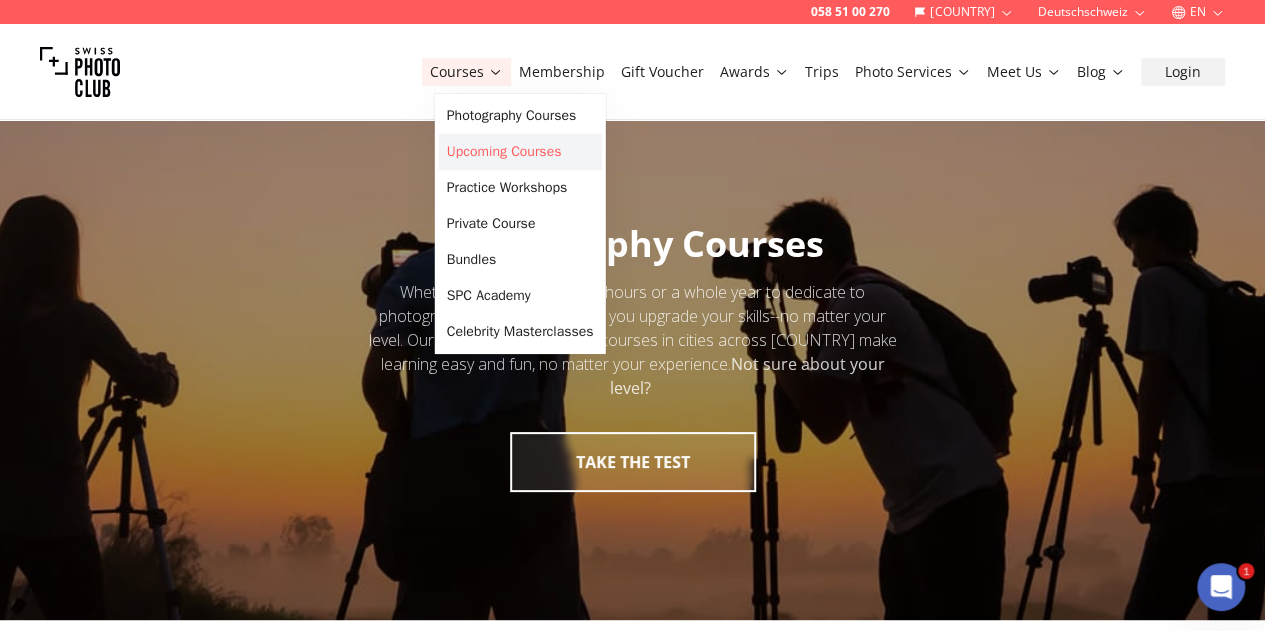 click on "Upcoming Courses" at bounding box center (520, 152) 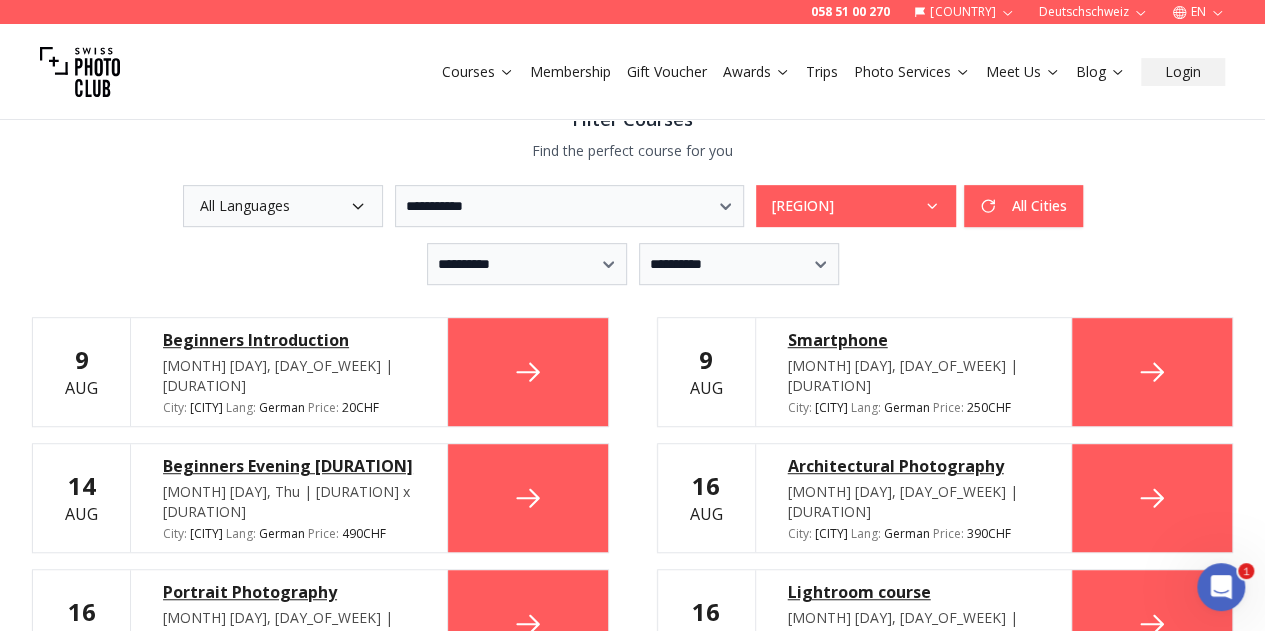 scroll, scrollTop: 385, scrollLeft: 0, axis: vertical 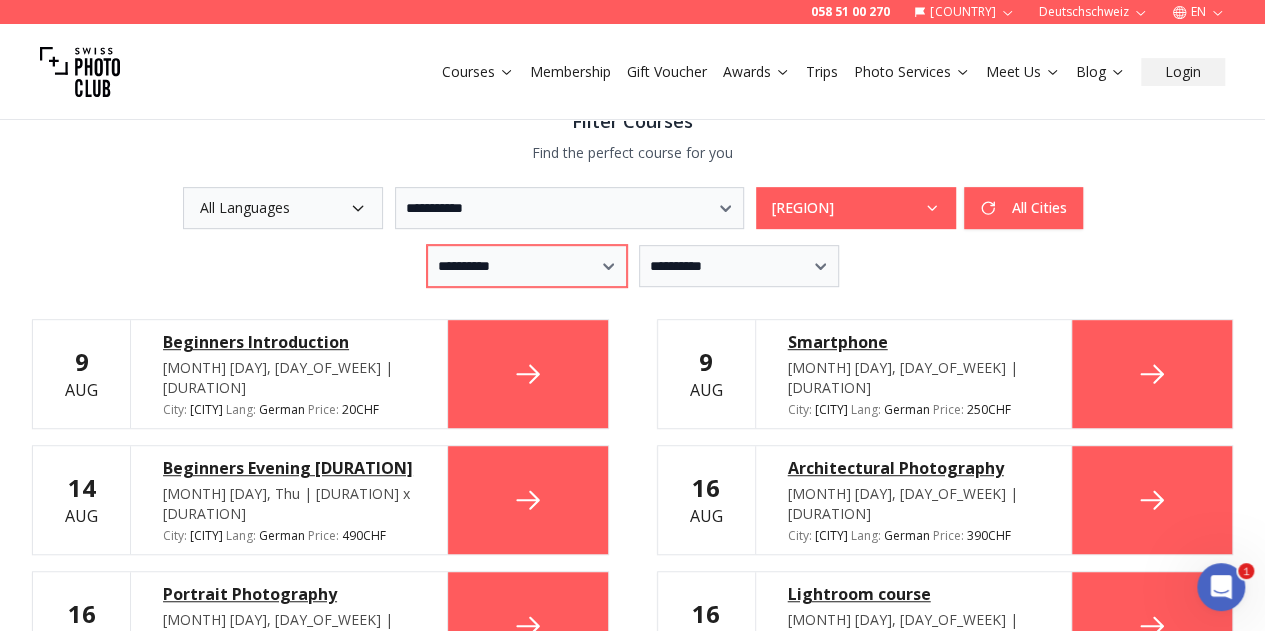 click on "**********" at bounding box center (527, 266) 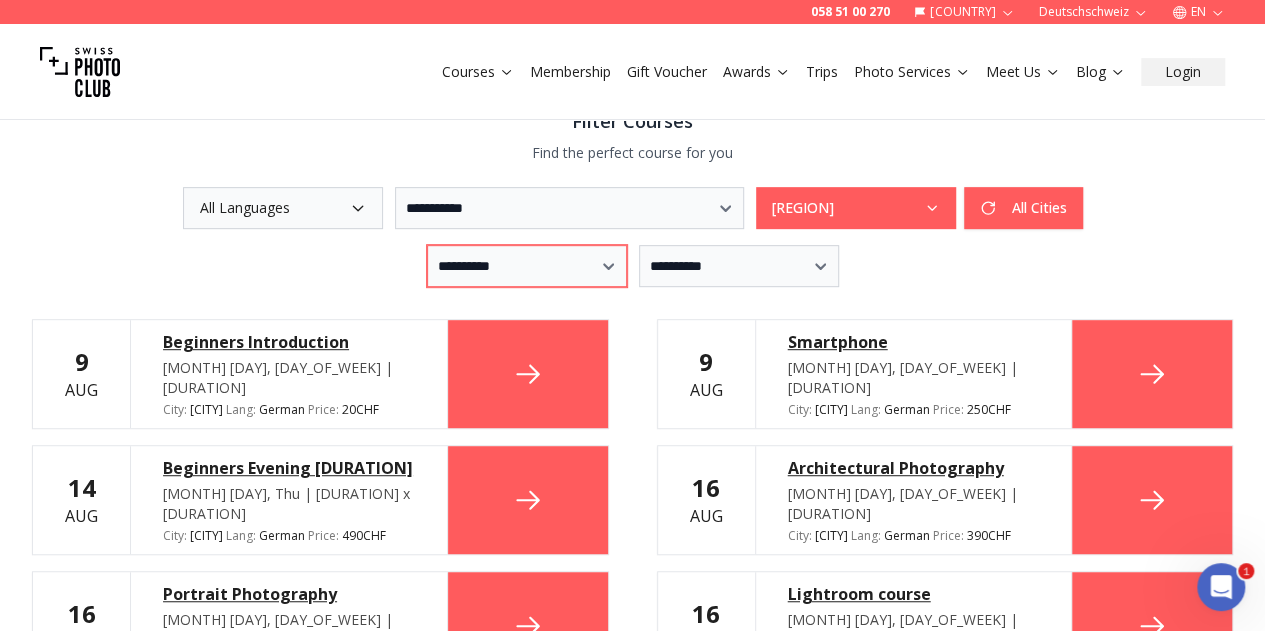 select on "*" 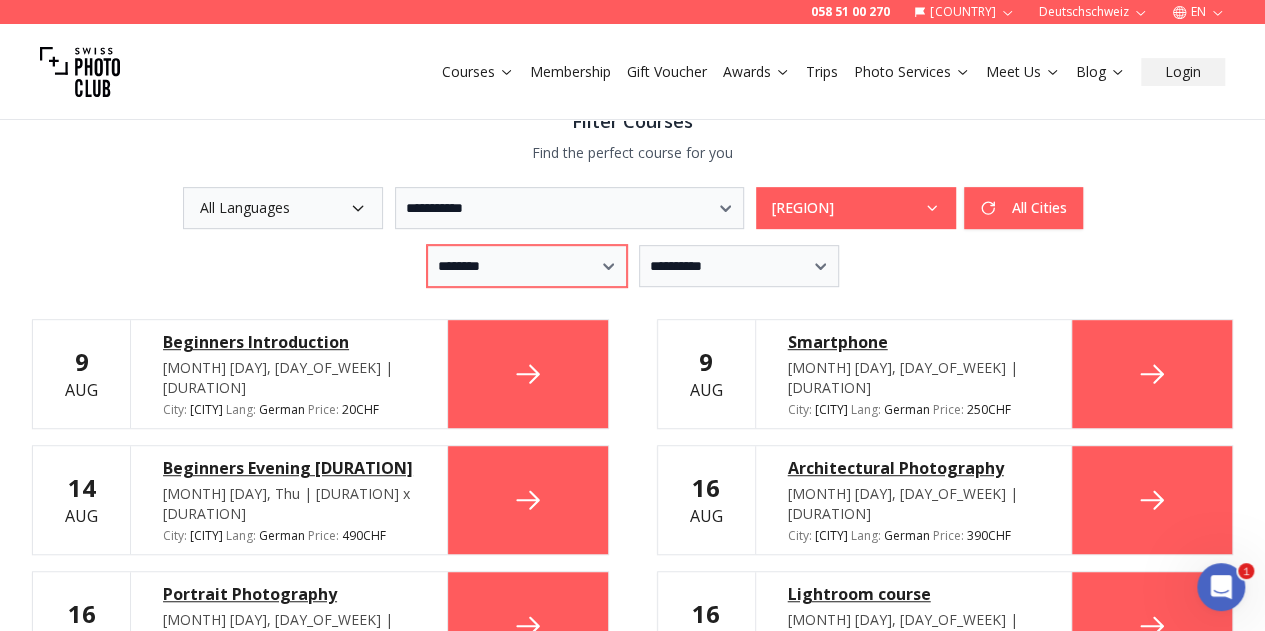 click on "**********" at bounding box center [527, 266] 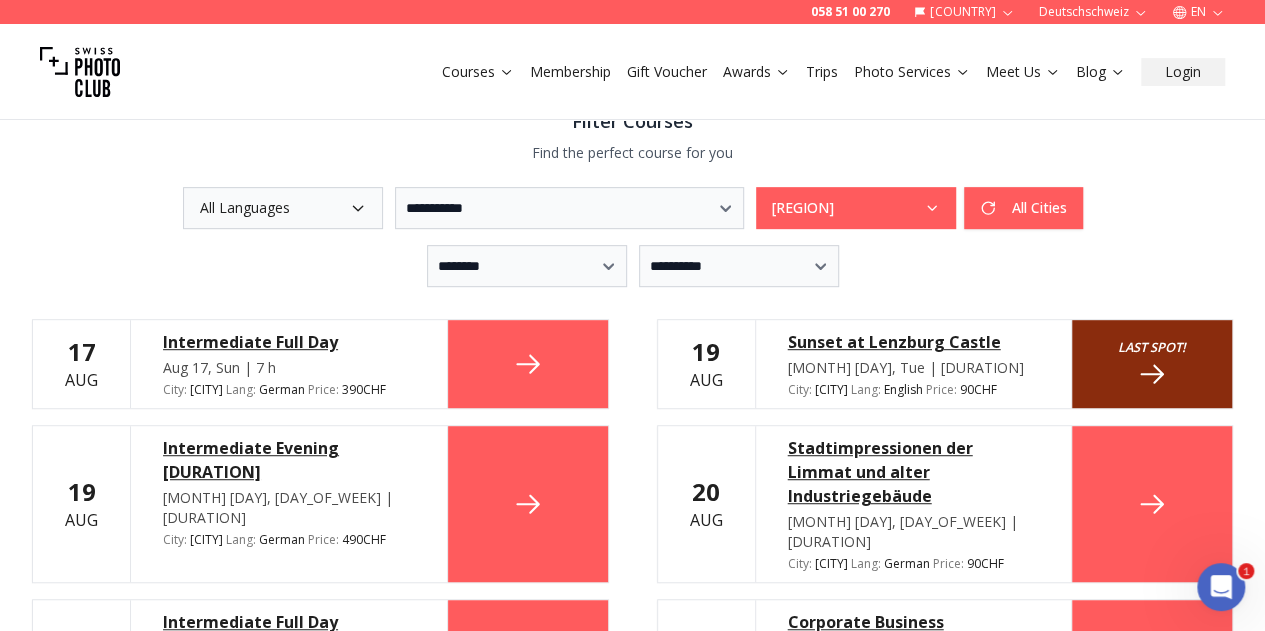 click on "All Languages" at bounding box center (283, 208) 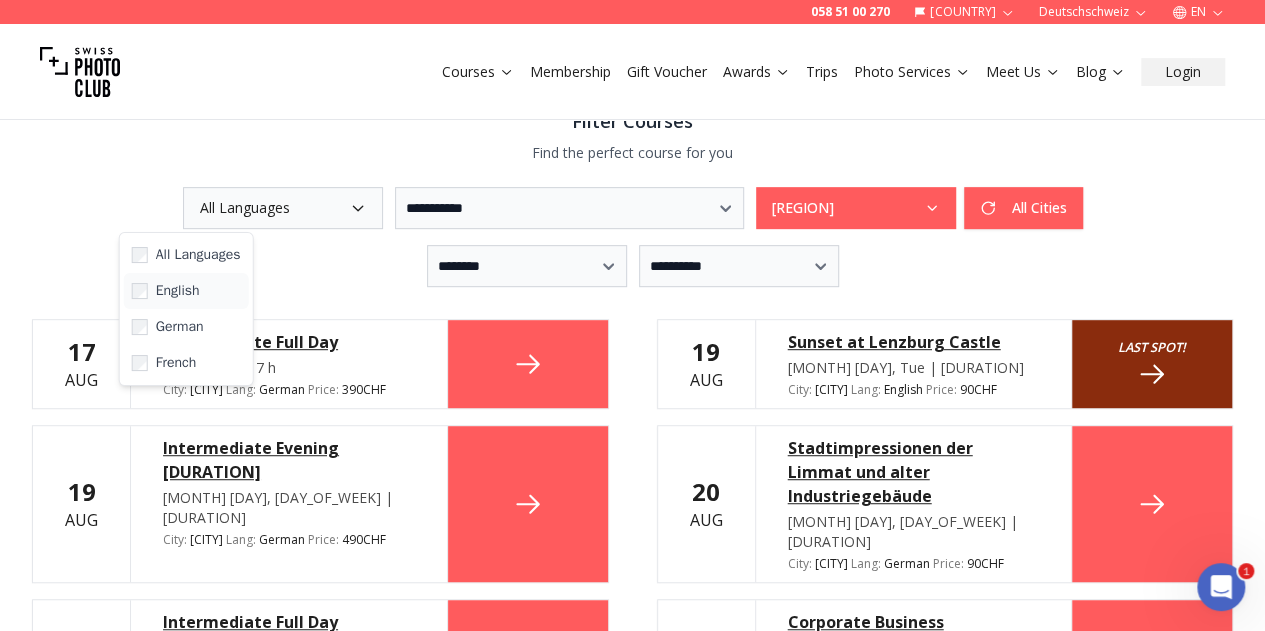 click on "English" at bounding box center [186, 291] 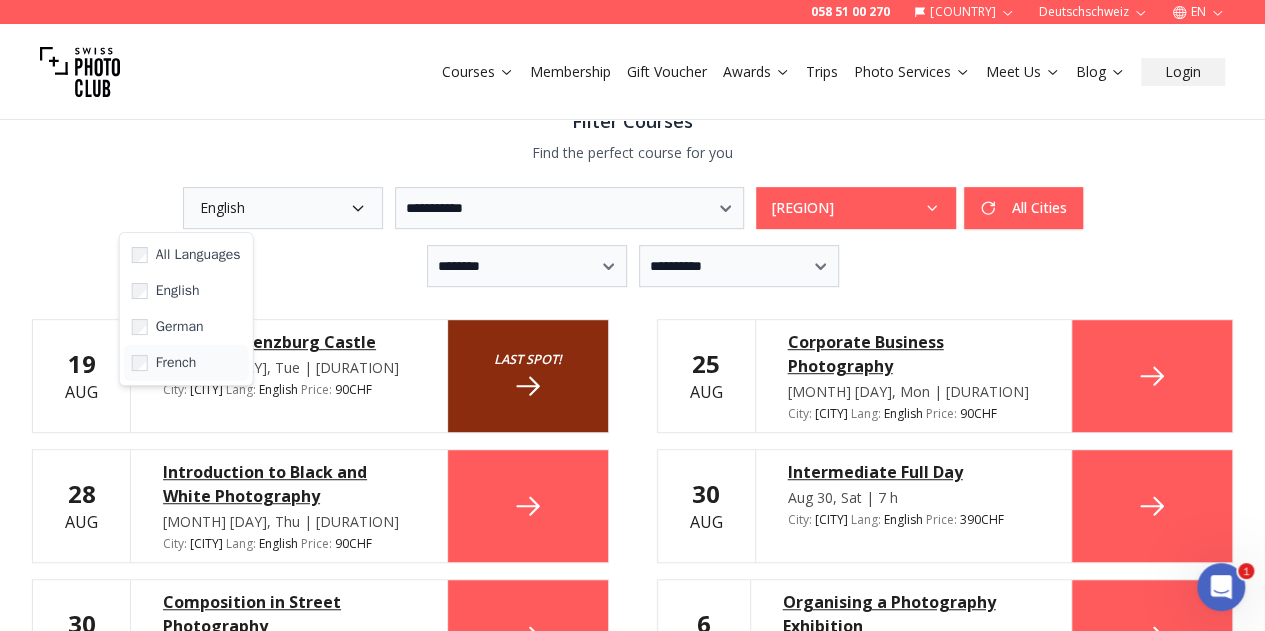 click on "French" at bounding box center (176, 363) 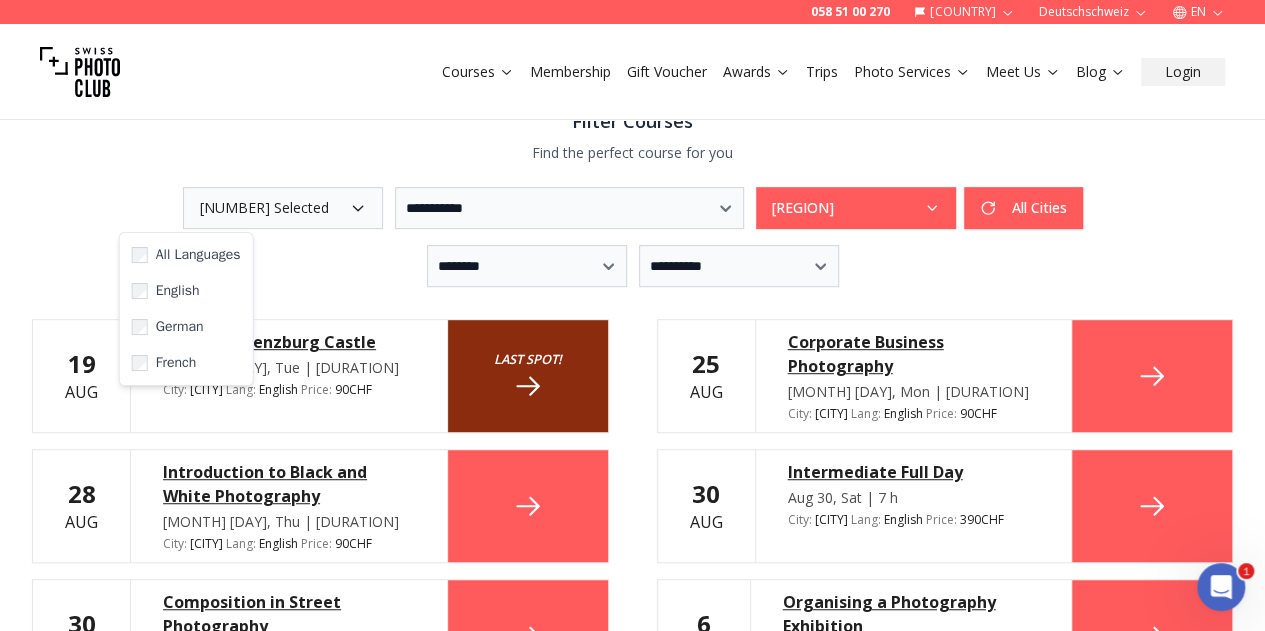 click on "Filter Courses" at bounding box center (632, 121) 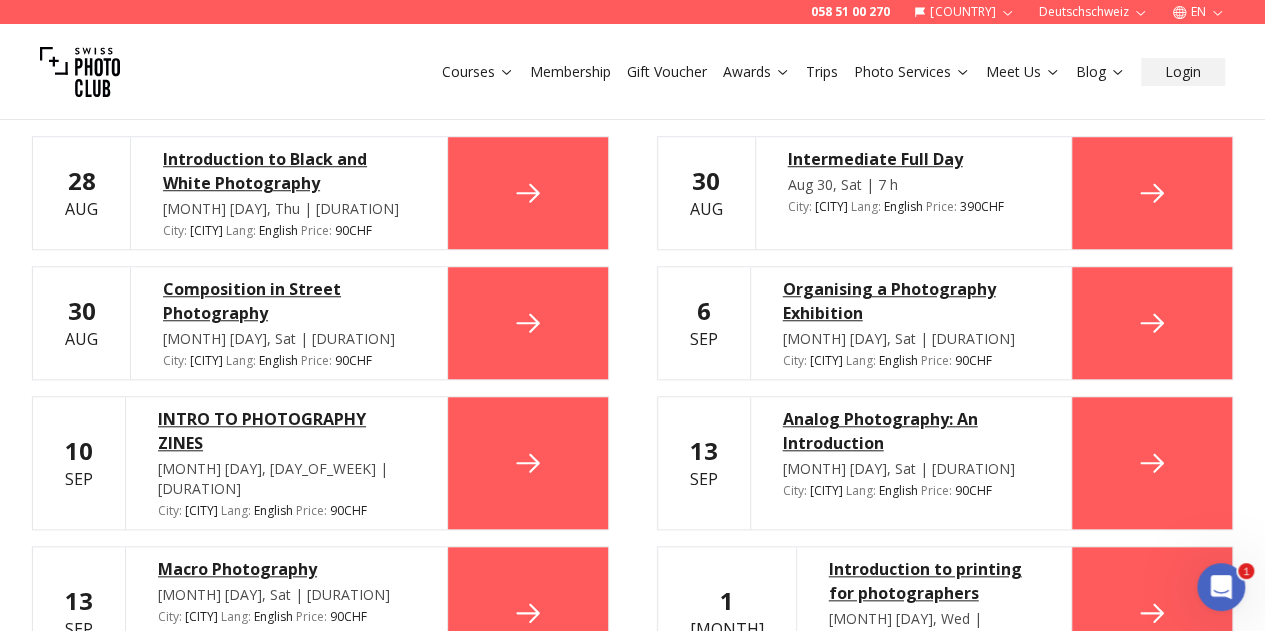 scroll, scrollTop: 700, scrollLeft: 0, axis: vertical 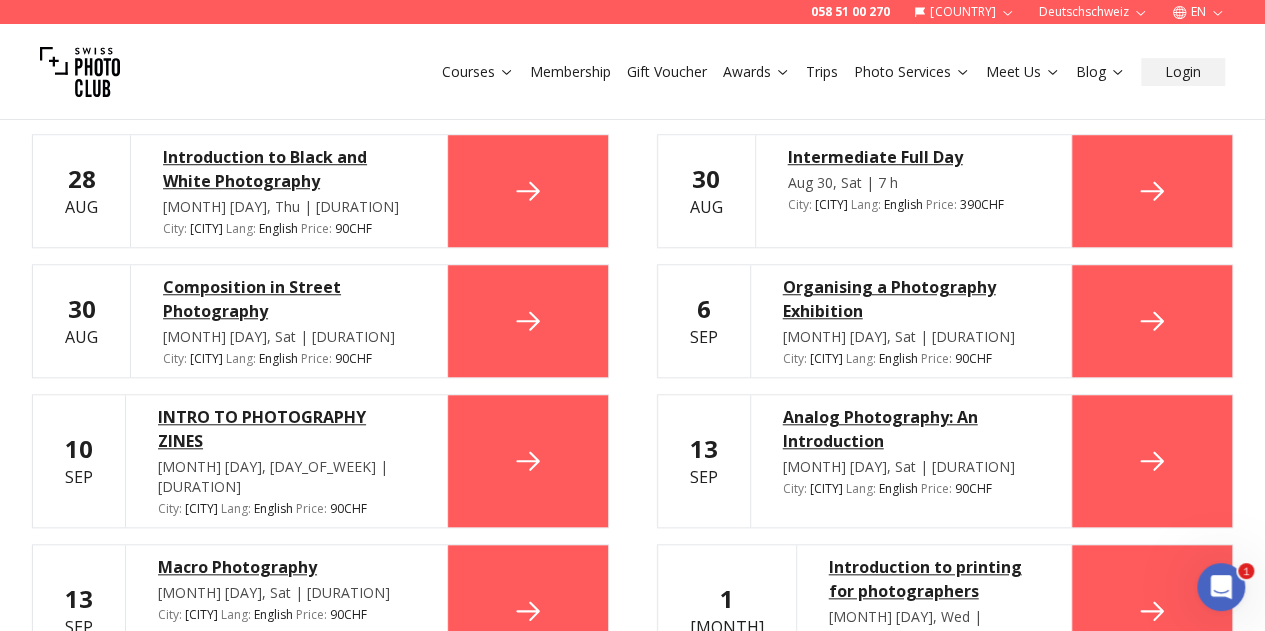 click on "Composition in Street Photography" at bounding box center (289, 299) 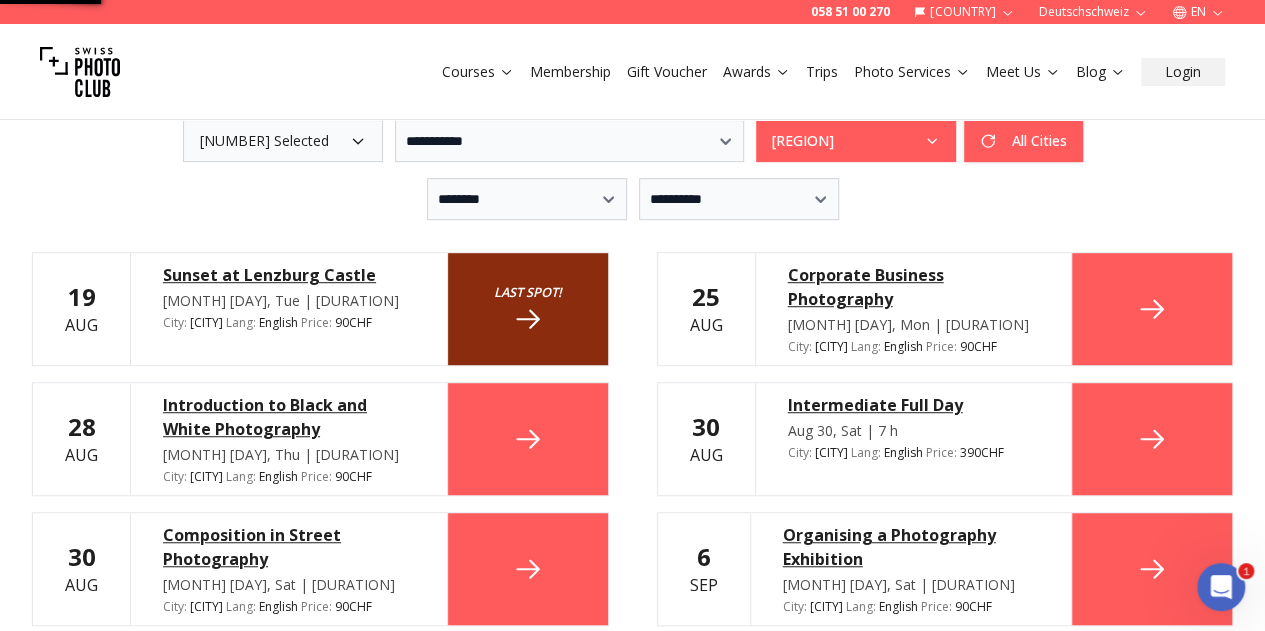 scroll, scrollTop: 450, scrollLeft: 0, axis: vertical 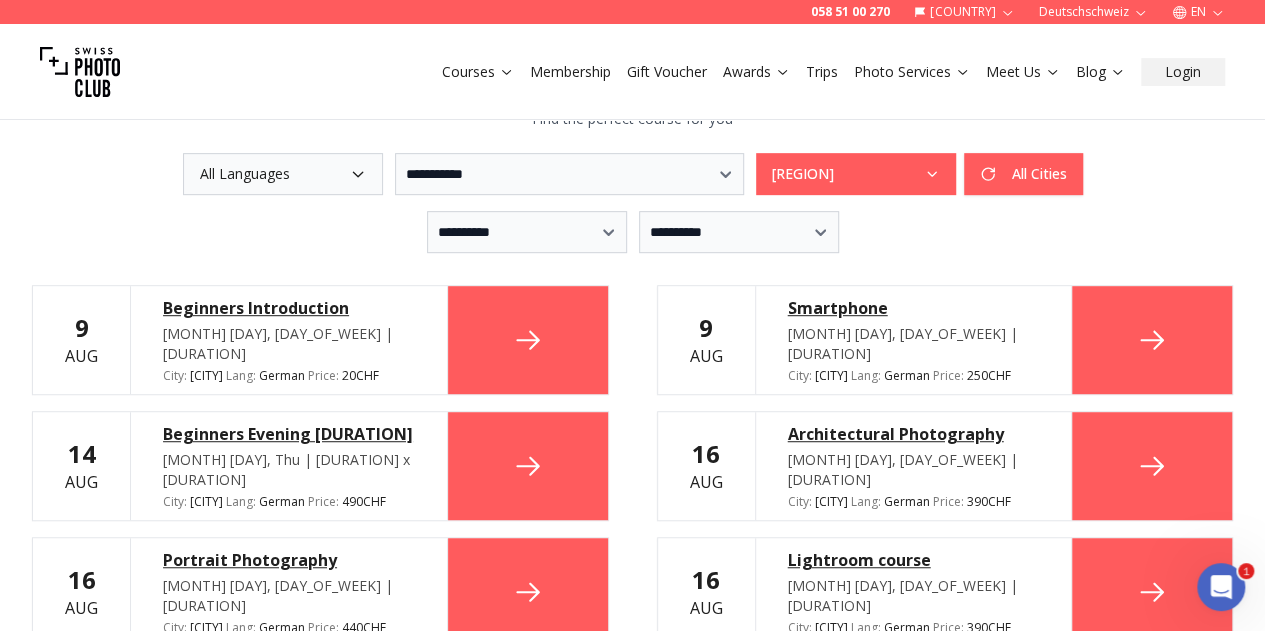 click on "Beginners Introduction" at bounding box center (289, 308) 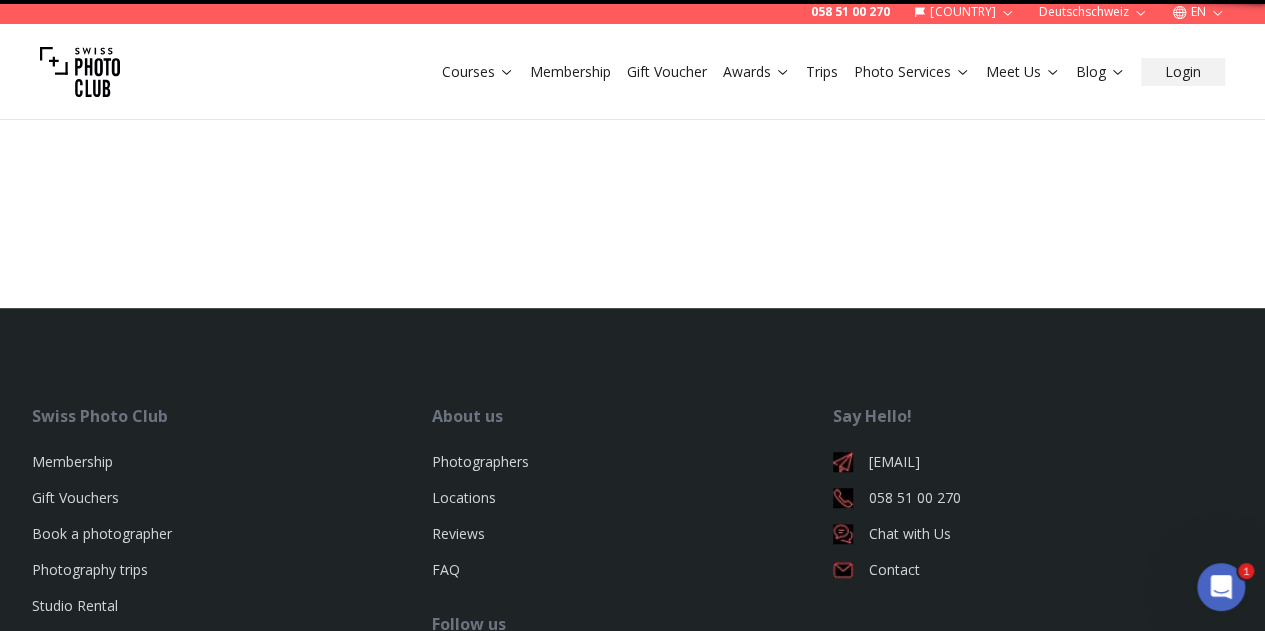 scroll, scrollTop: 0, scrollLeft: 0, axis: both 